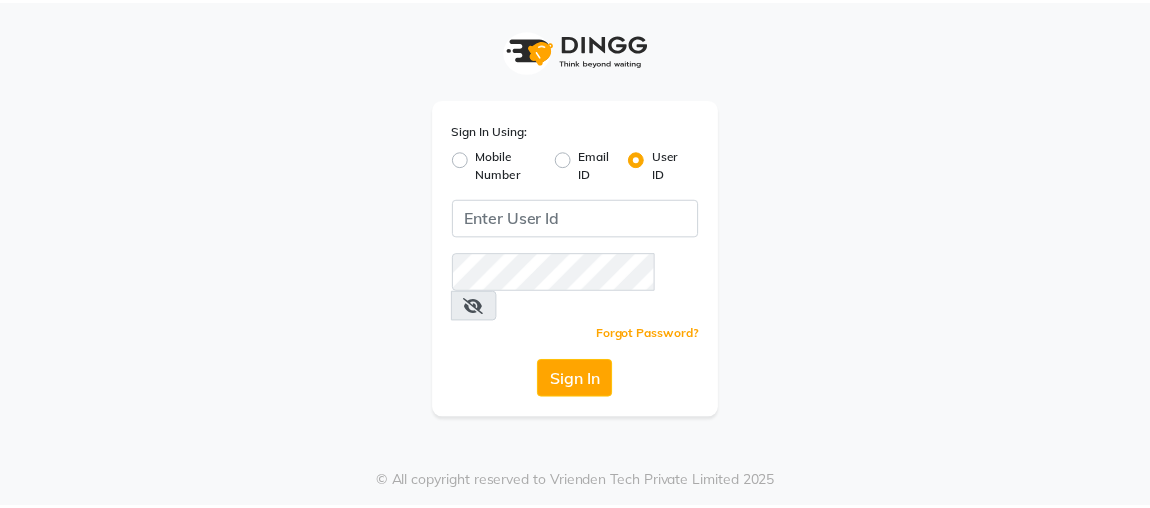 scroll, scrollTop: 0, scrollLeft: 0, axis: both 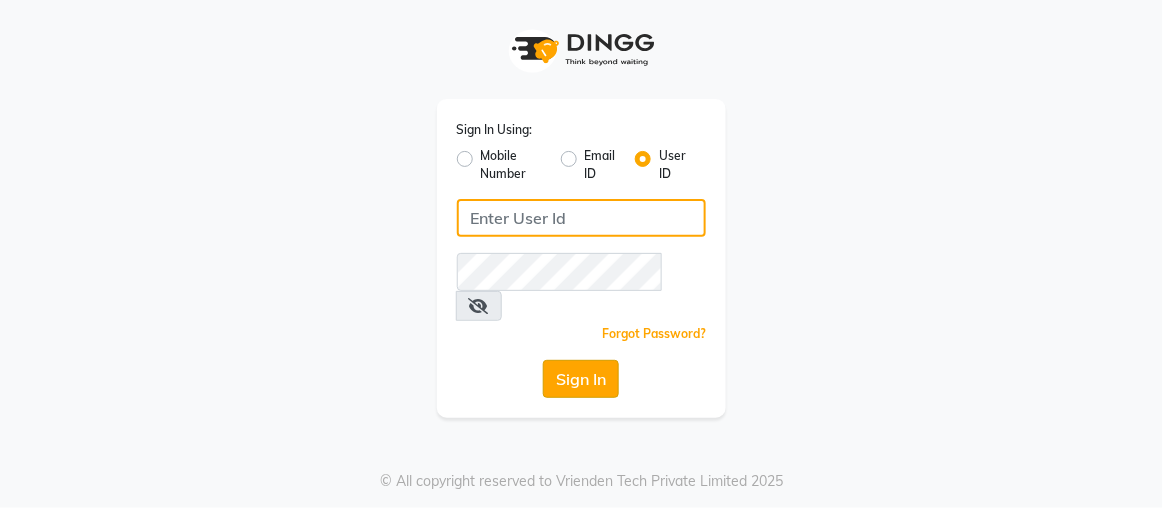 type on "rajaj" 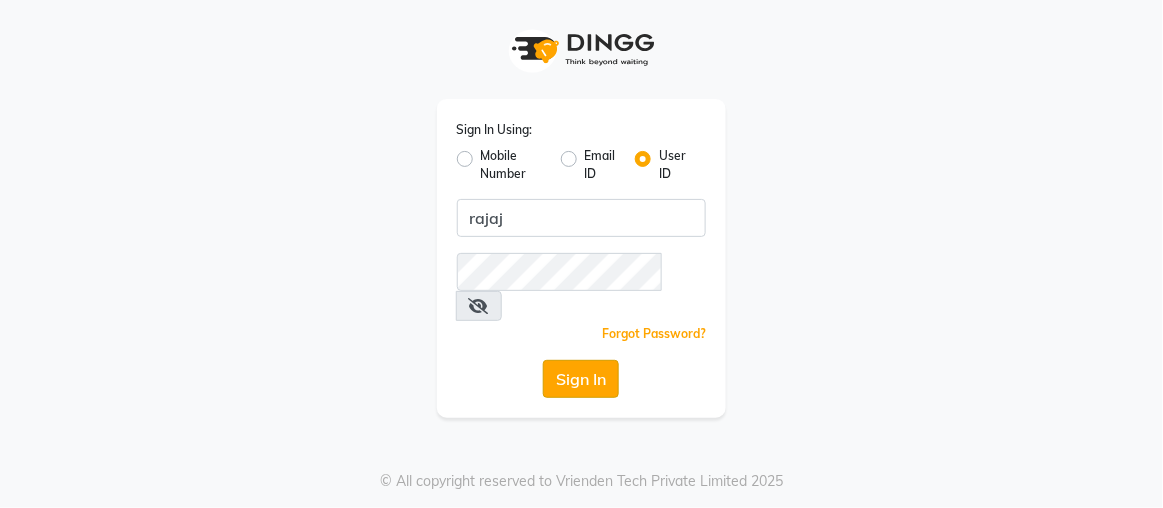 click on "Sign In" 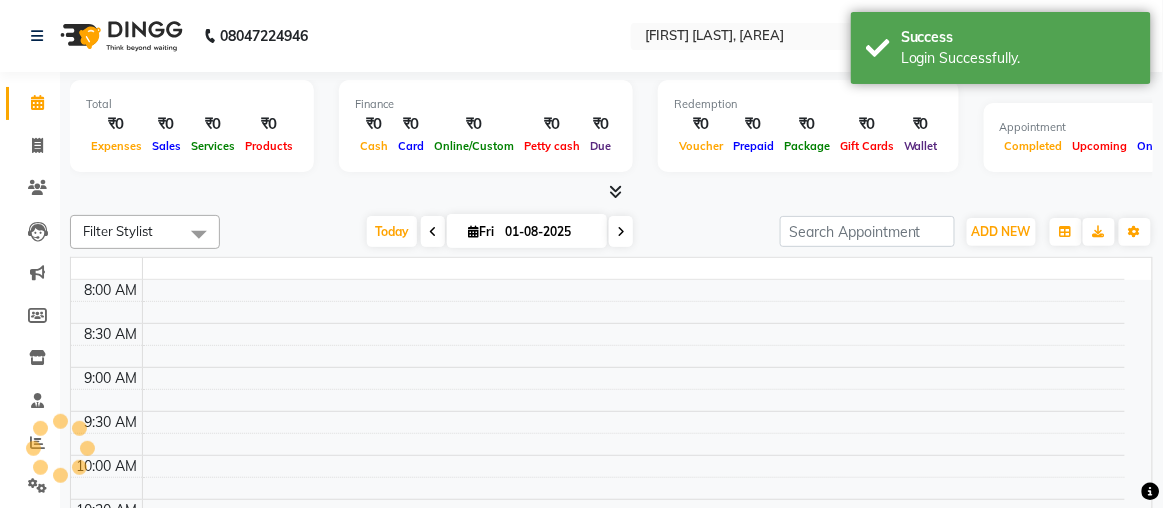 select on "en" 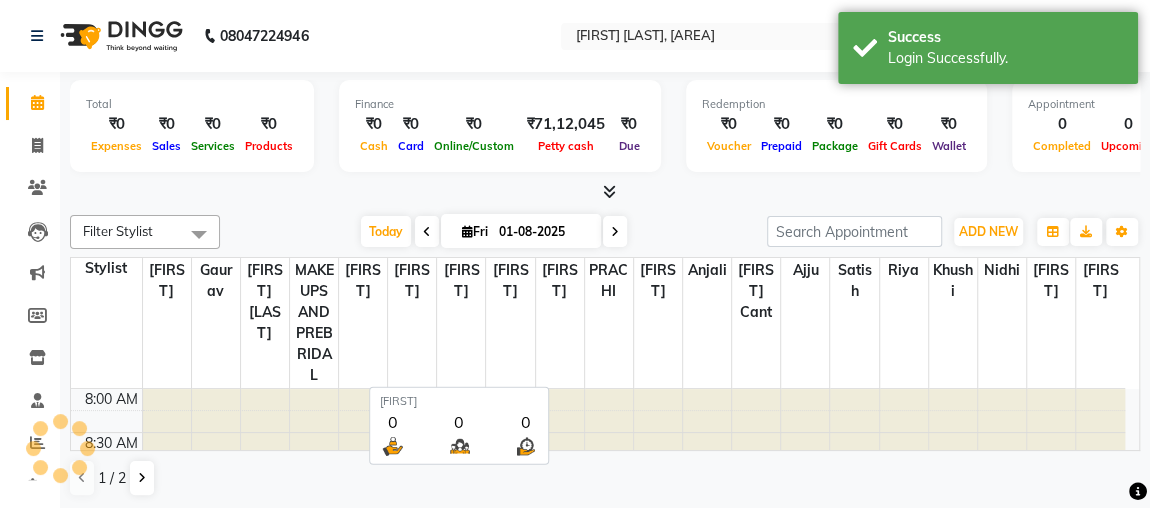 scroll, scrollTop: 0, scrollLeft: 0, axis: both 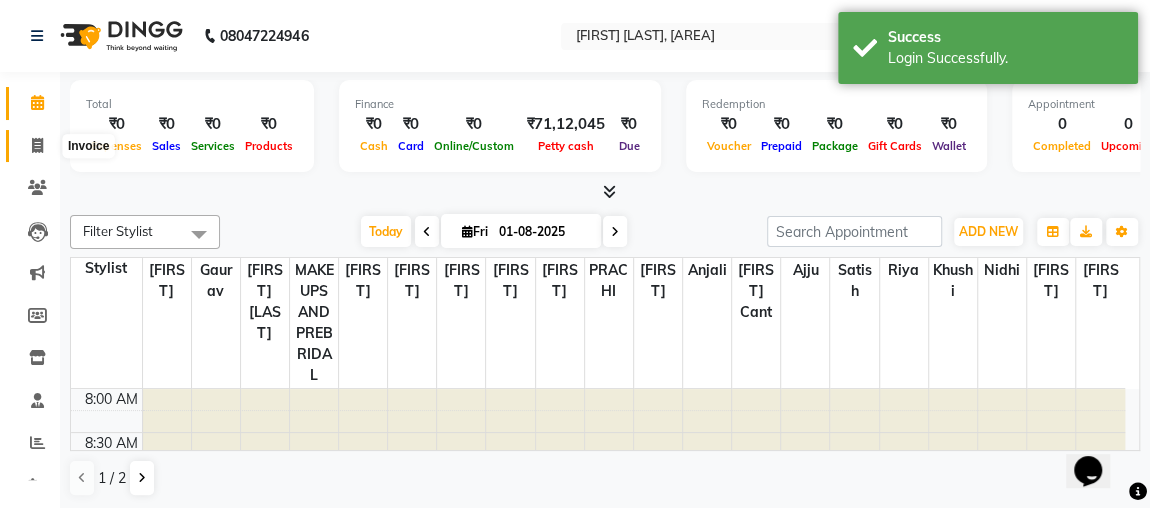 click 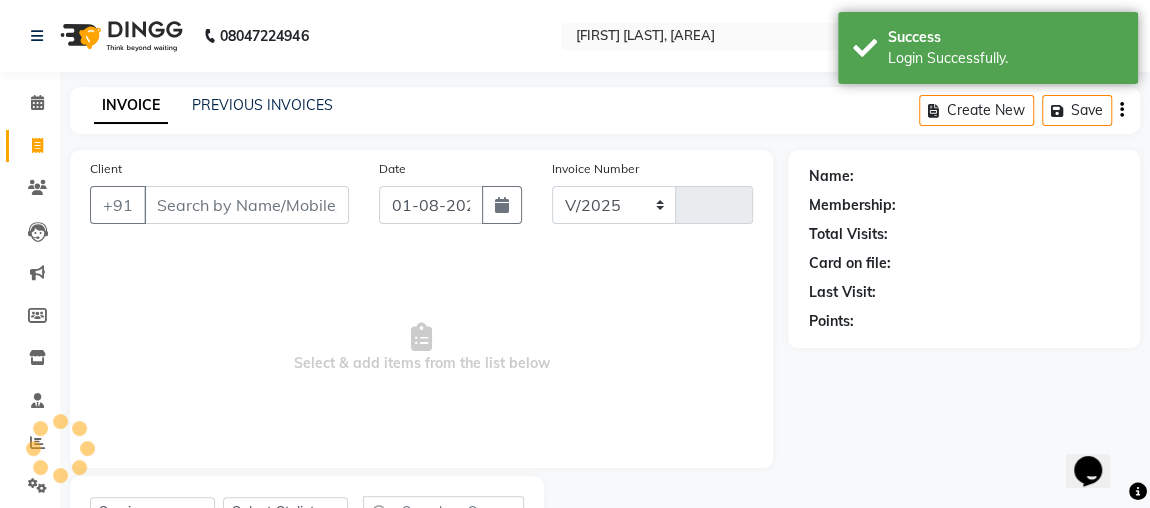 select on "4362" 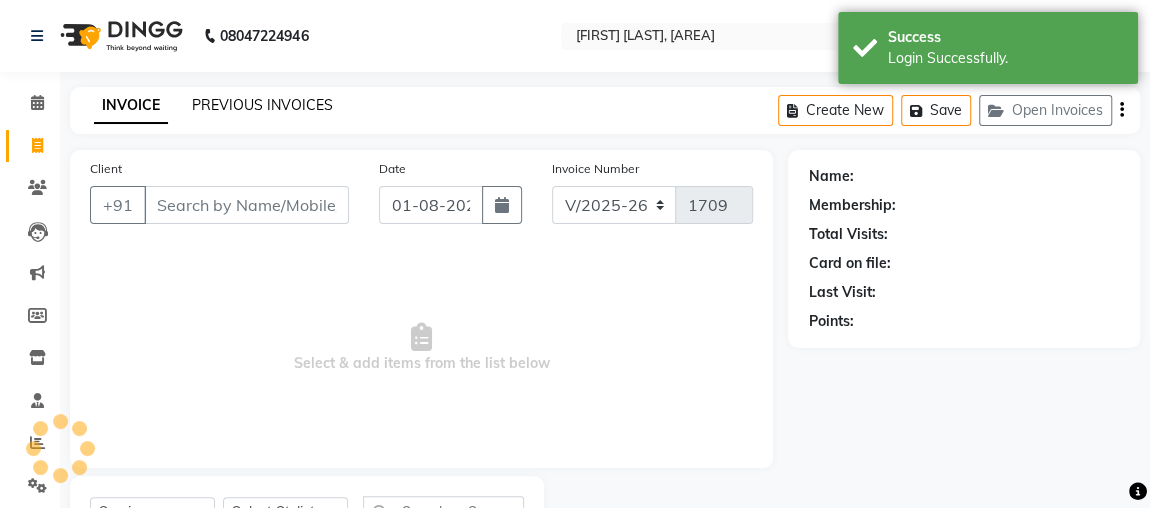 click on "PREVIOUS INVOICES" 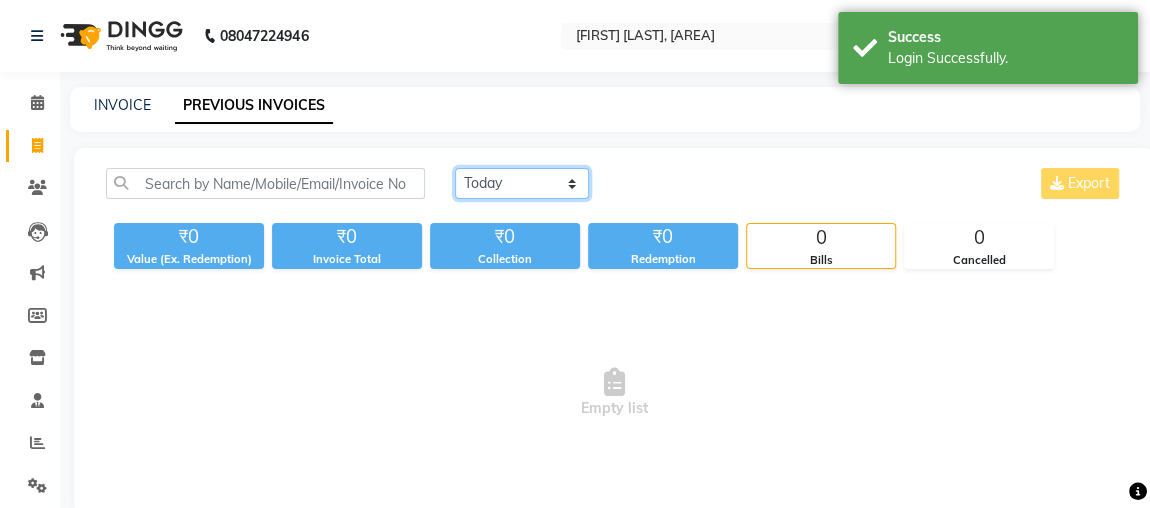click on "Today Yesterday Custom Range" 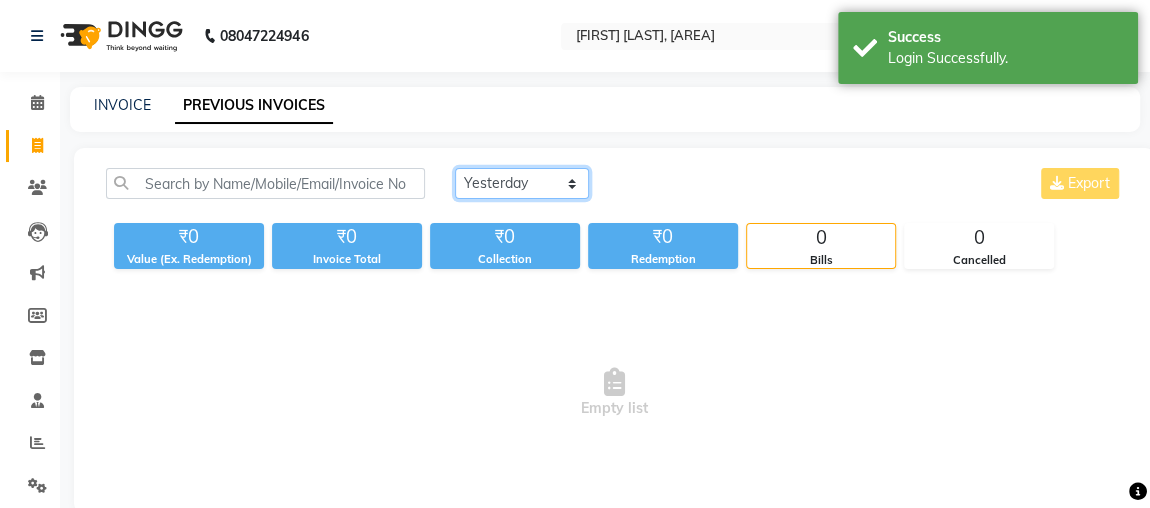 click on "Today Yesterday Custom Range" 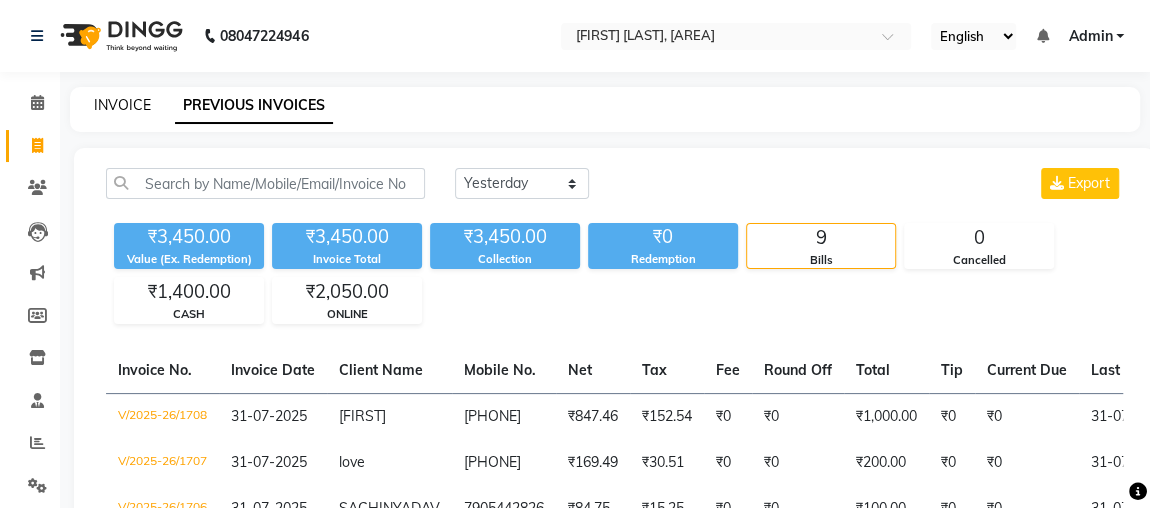 click on "INVOICE" 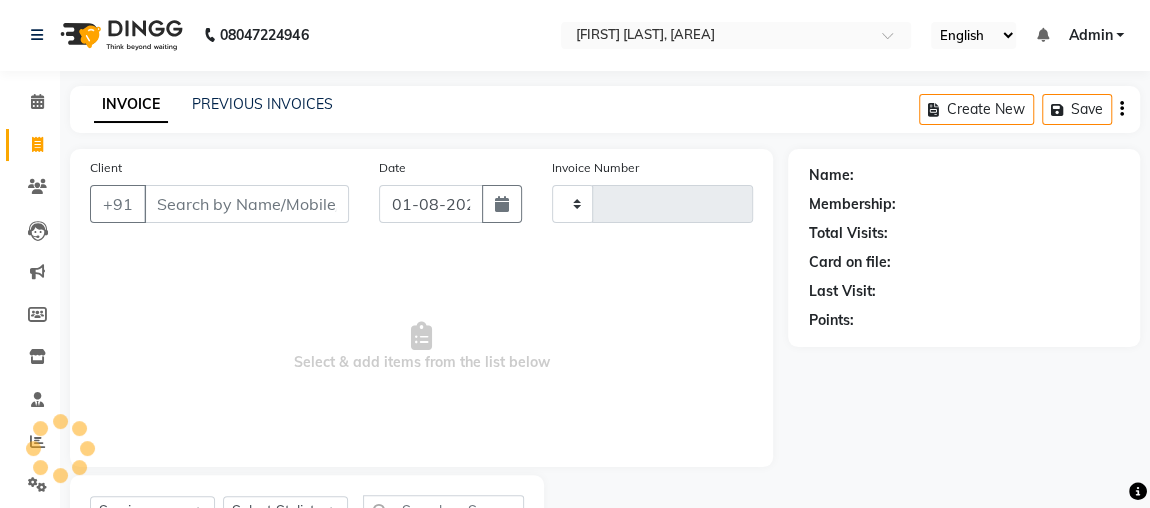 type on "1709" 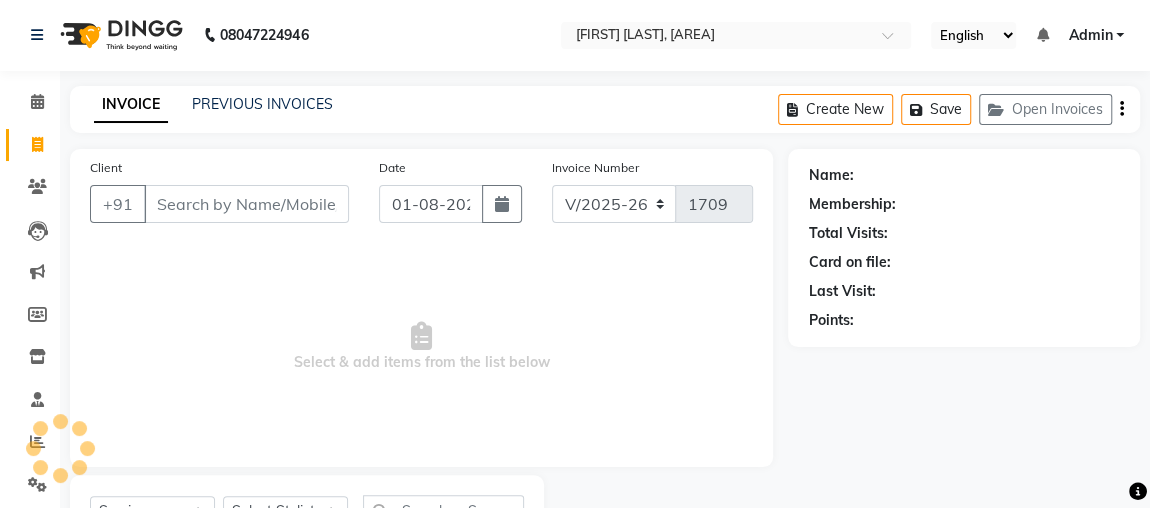 scroll, scrollTop: 91, scrollLeft: 0, axis: vertical 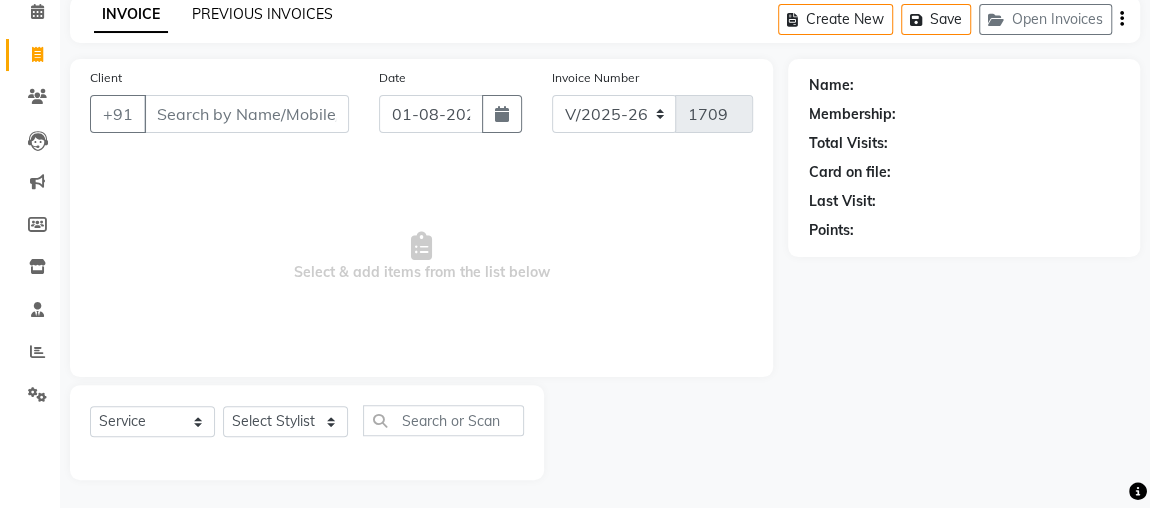 click on "PREVIOUS INVOICES" 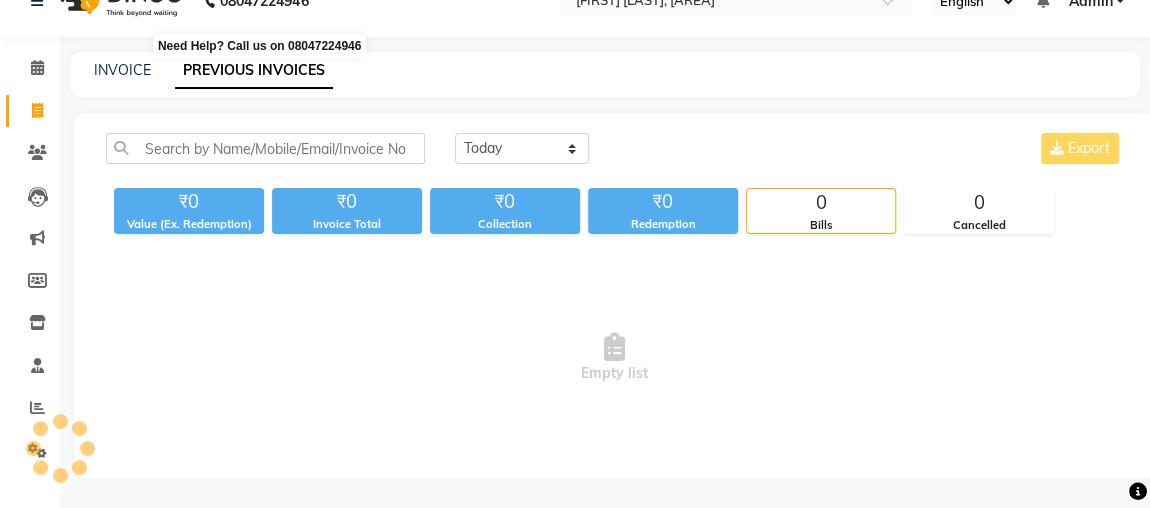 scroll, scrollTop: 33, scrollLeft: 0, axis: vertical 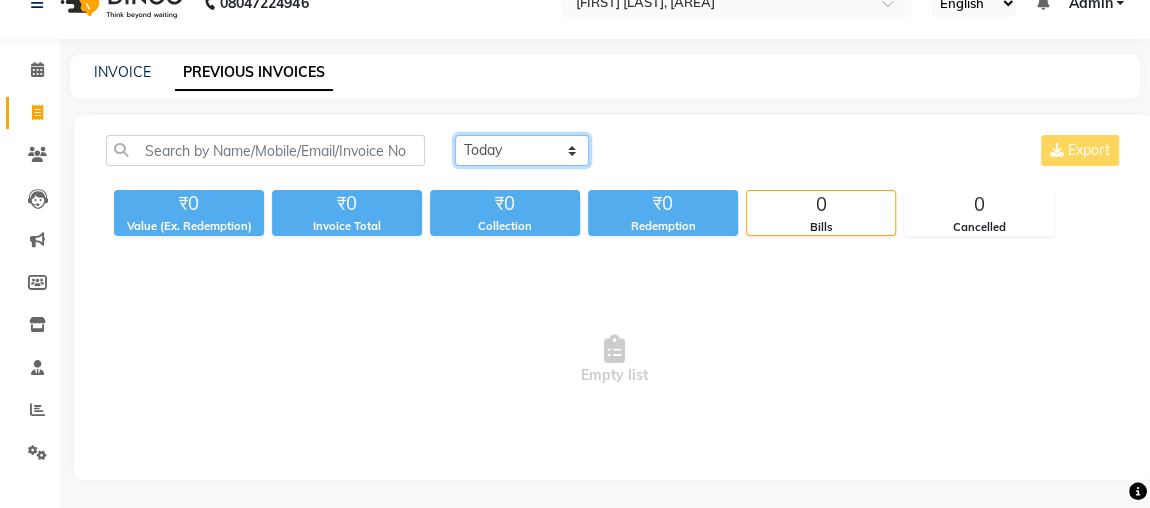 click on "Today Yesterday Custom Range" 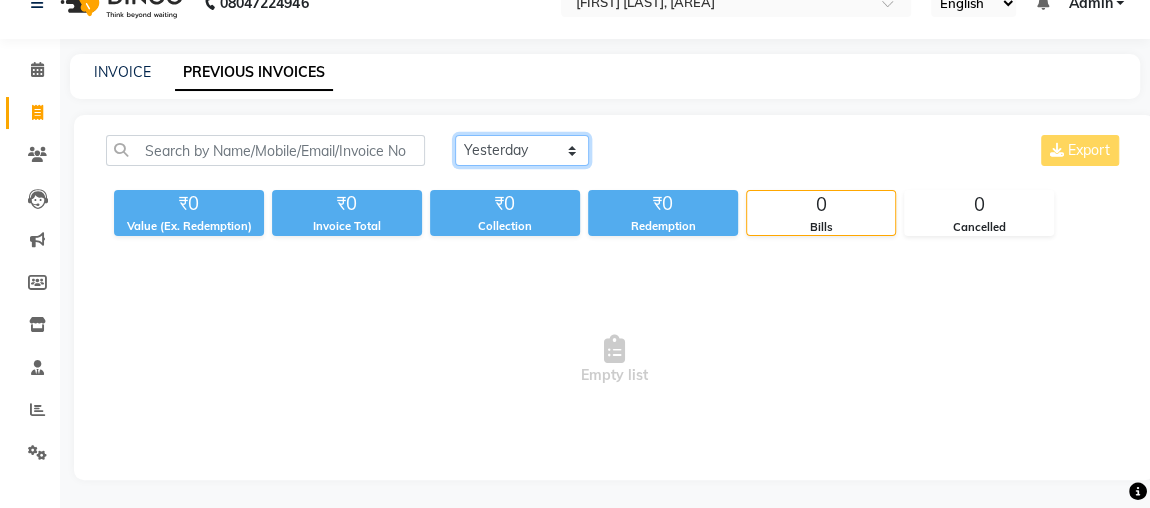 click on "Today Yesterday Custom Range" 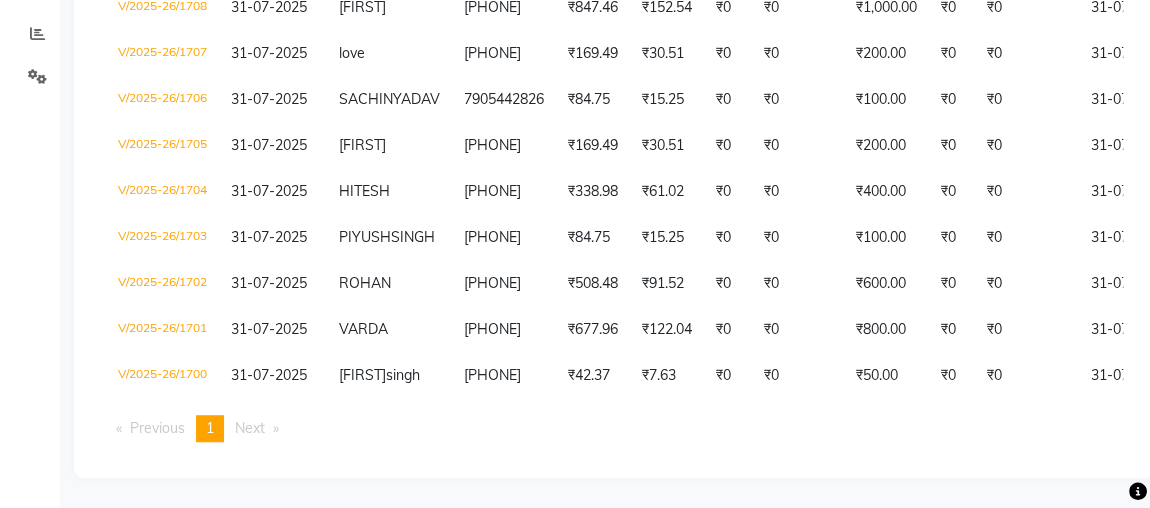 scroll, scrollTop: 0, scrollLeft: 0, axis: both 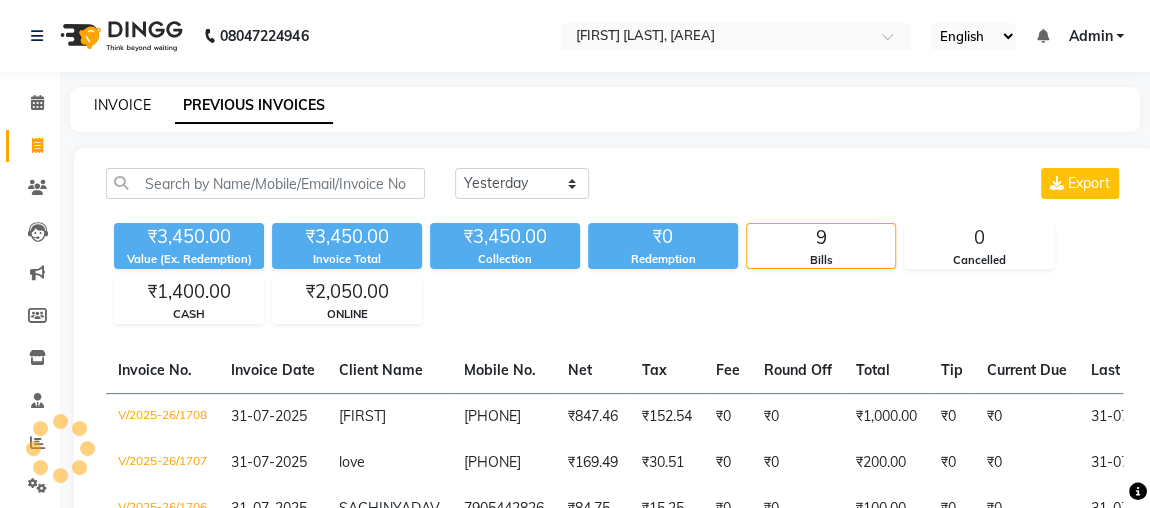 click on "INVOICE" 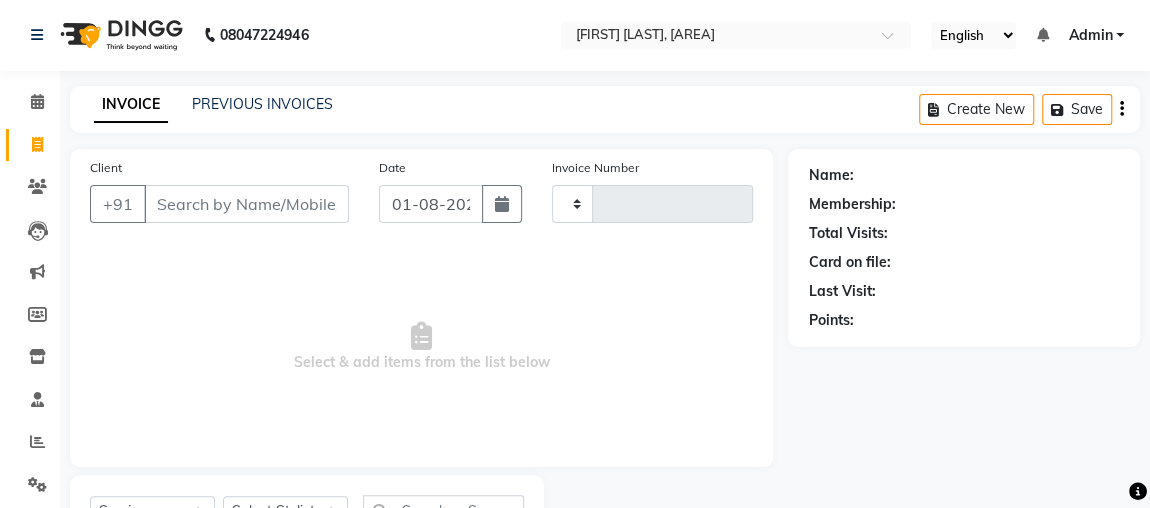type on "1709" 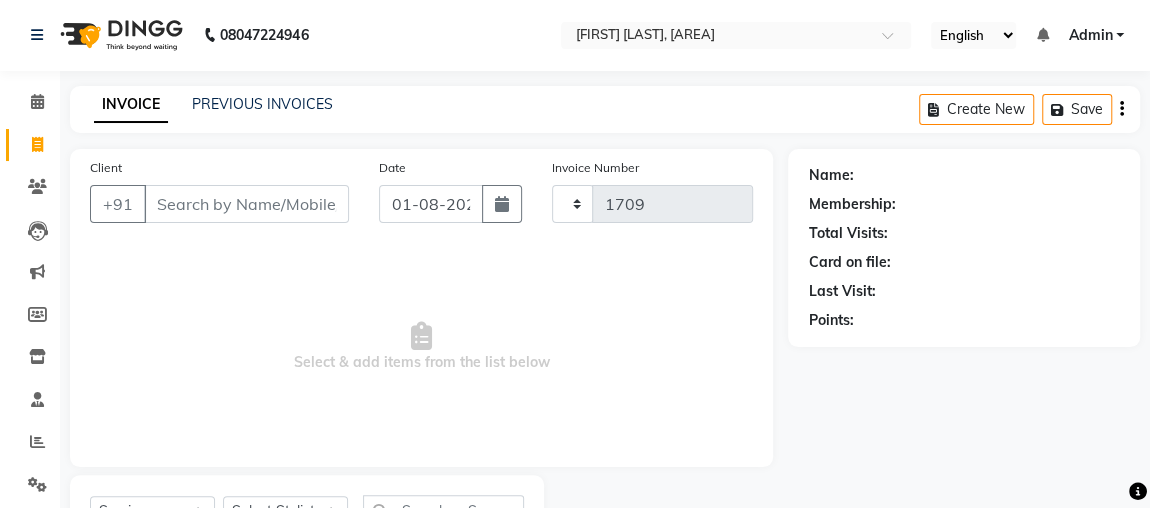 select on "4362" 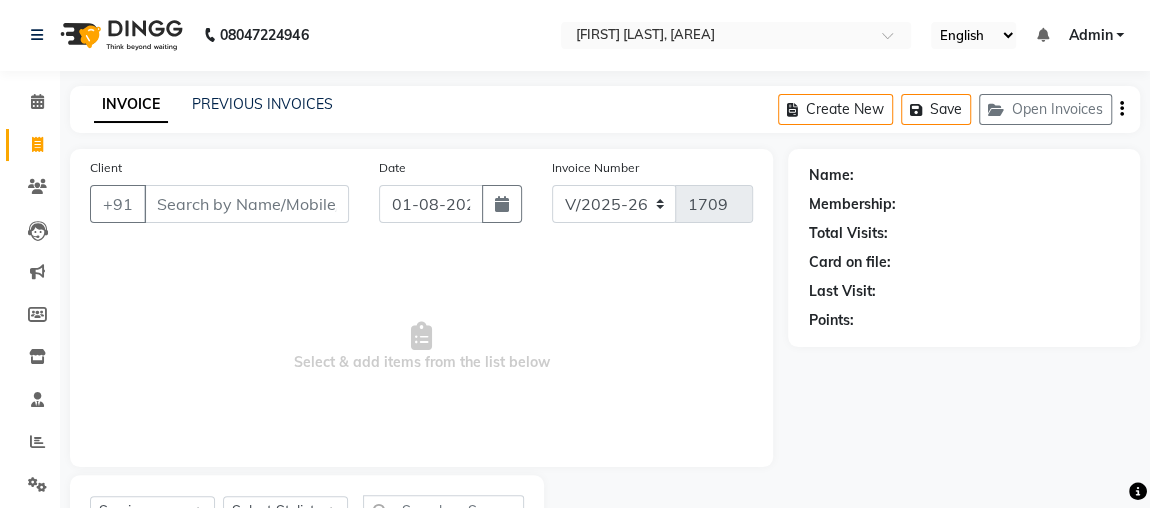 scroll, scrollTop: 91, scrollLeft: 0, axis: vertical 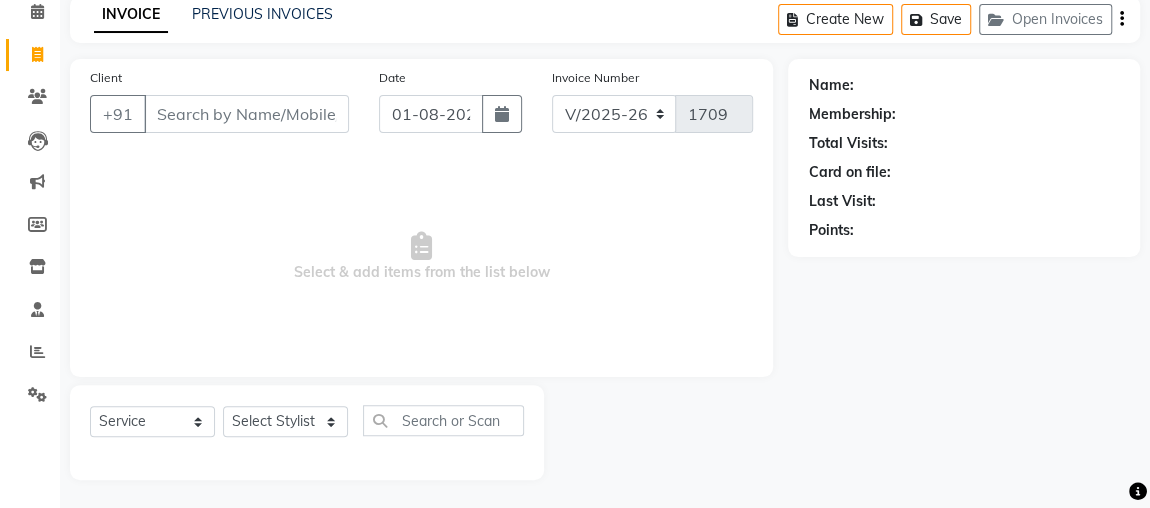 click on "Client" at bounding box center [246, 114] 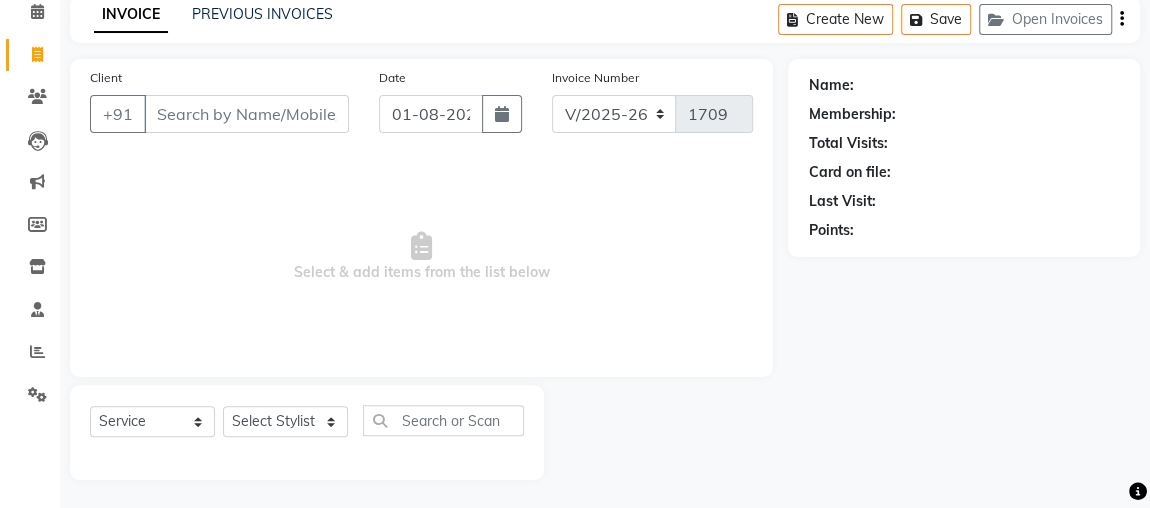 click on "Name: Membership: Total Visits: Card on file: Last Visit:  Points:" 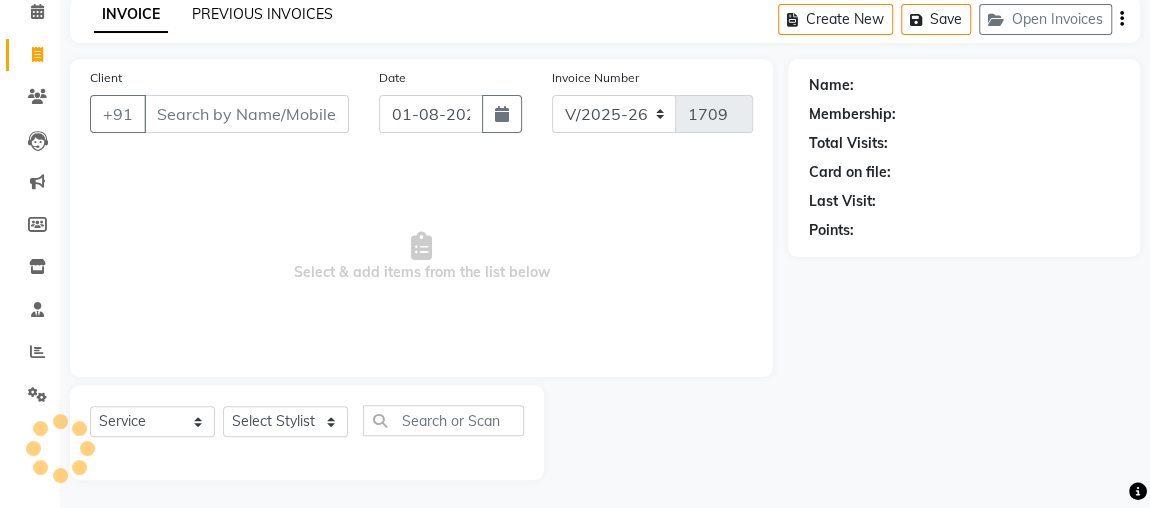 click on "PREVIOUS INVOICES" 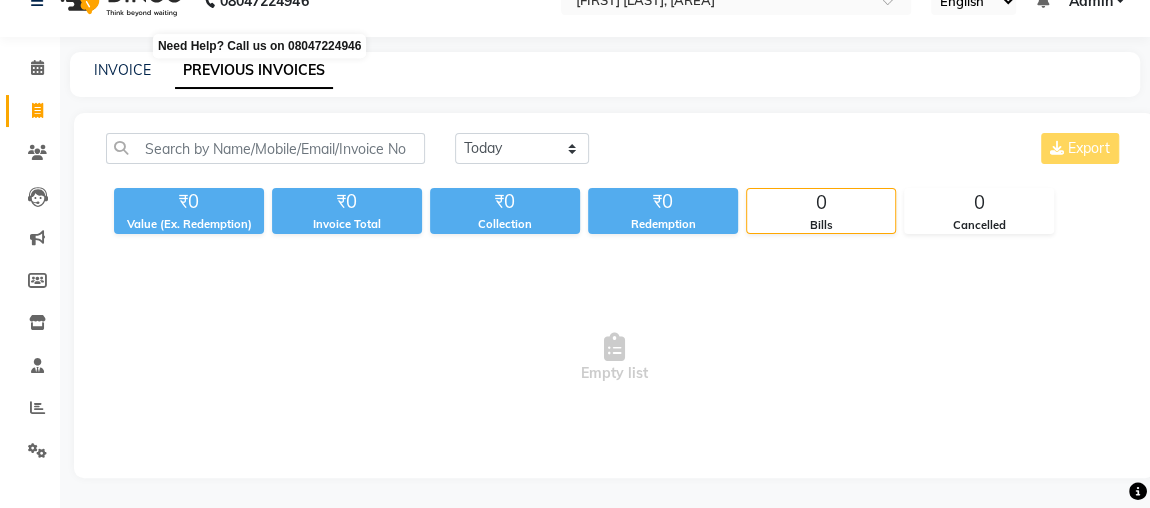 scroll, scrollTop: 33, scrollLeft: 0, axis: vertical 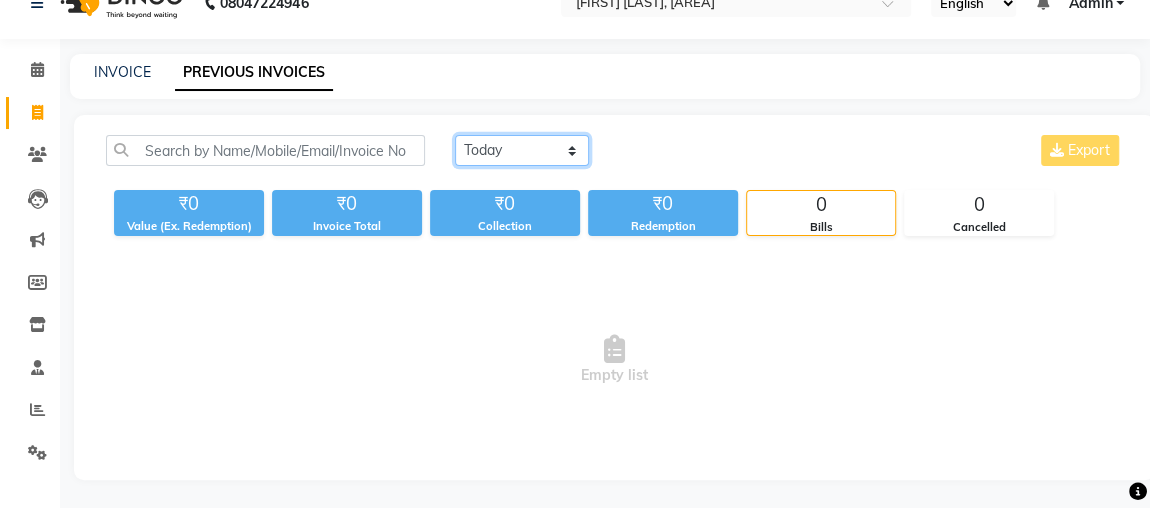 click on "Today Yesterday Custom Range" 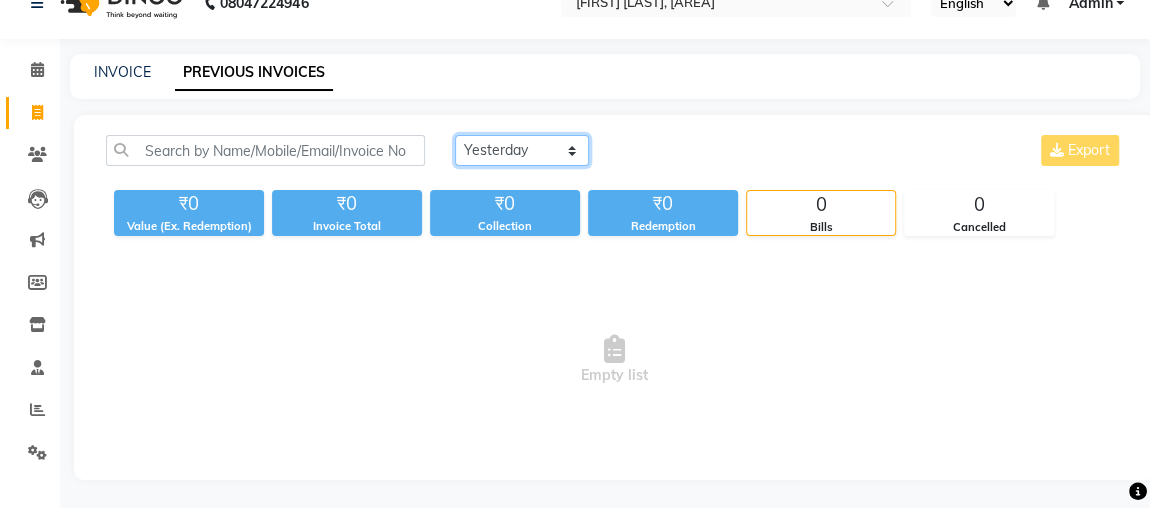 click on "Today Yesterday Custom Range" 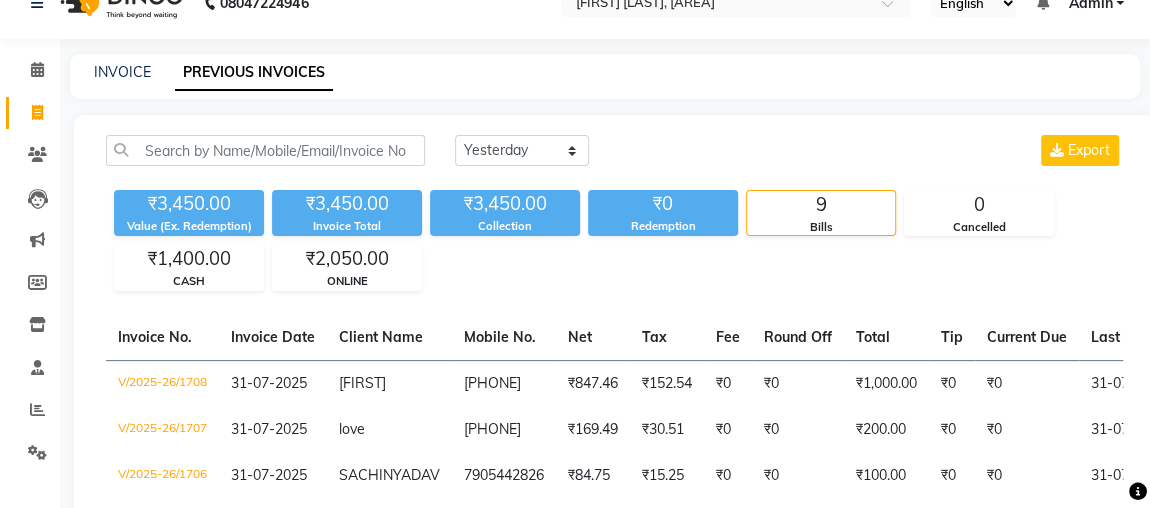 click on "Current Due" 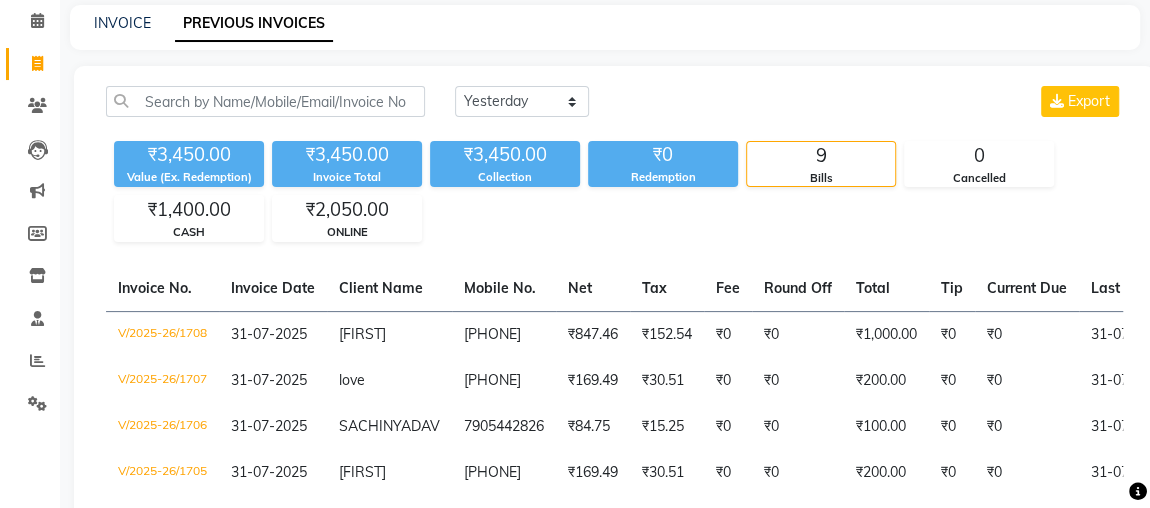 scroll, scrollTop: 87, scrollLeft: 0, axis: vertical 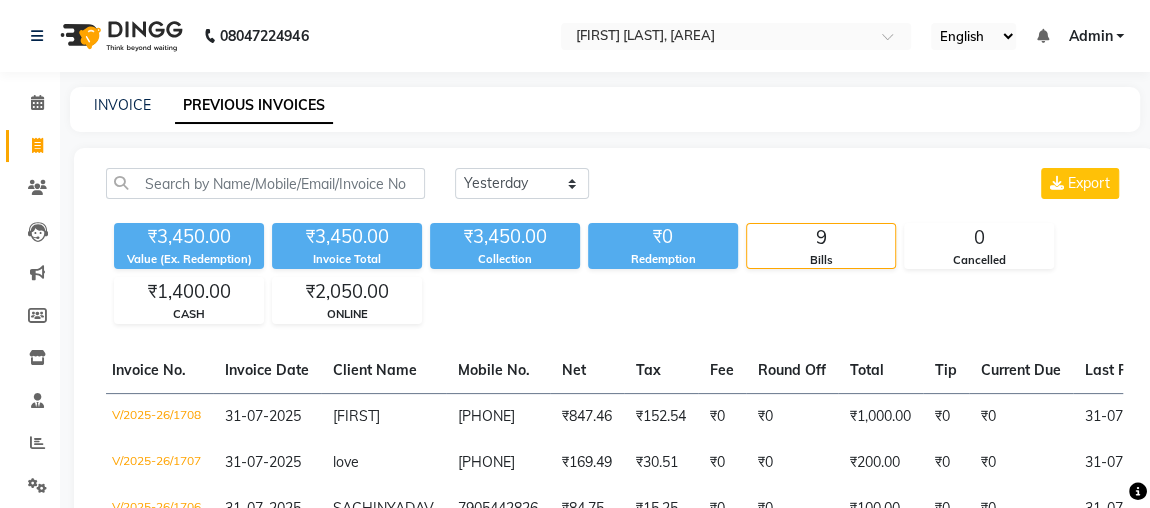 click on "₹71,12,045 CASH ₹2,050.00 ONLINE" 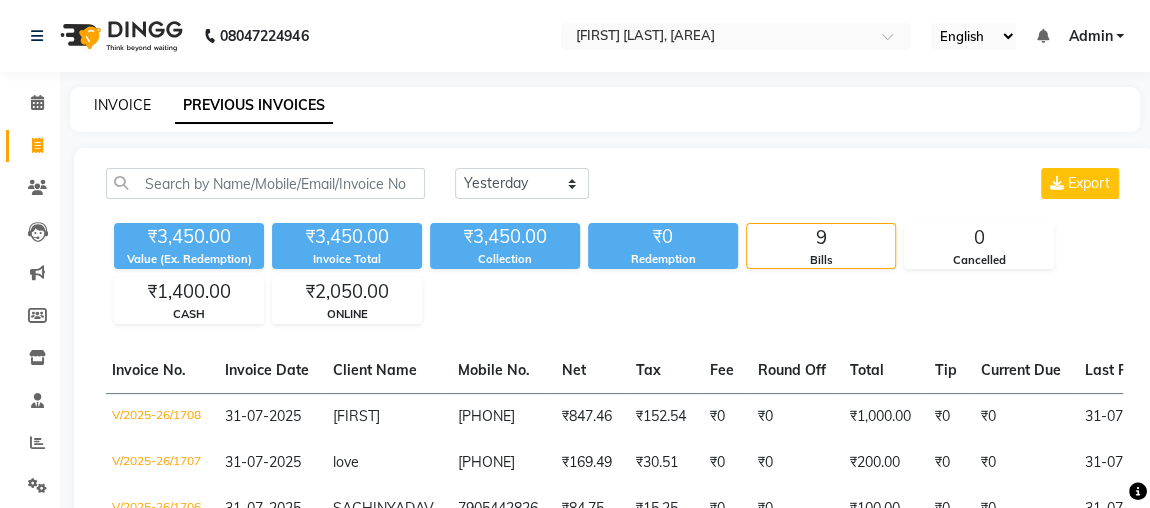 click on "INVOICE" 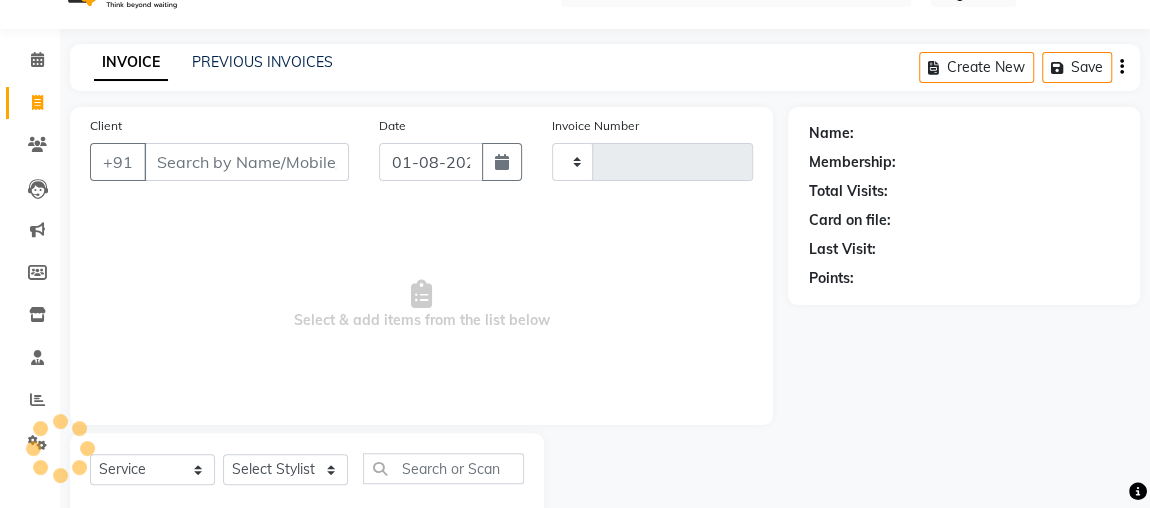 type on "1709" 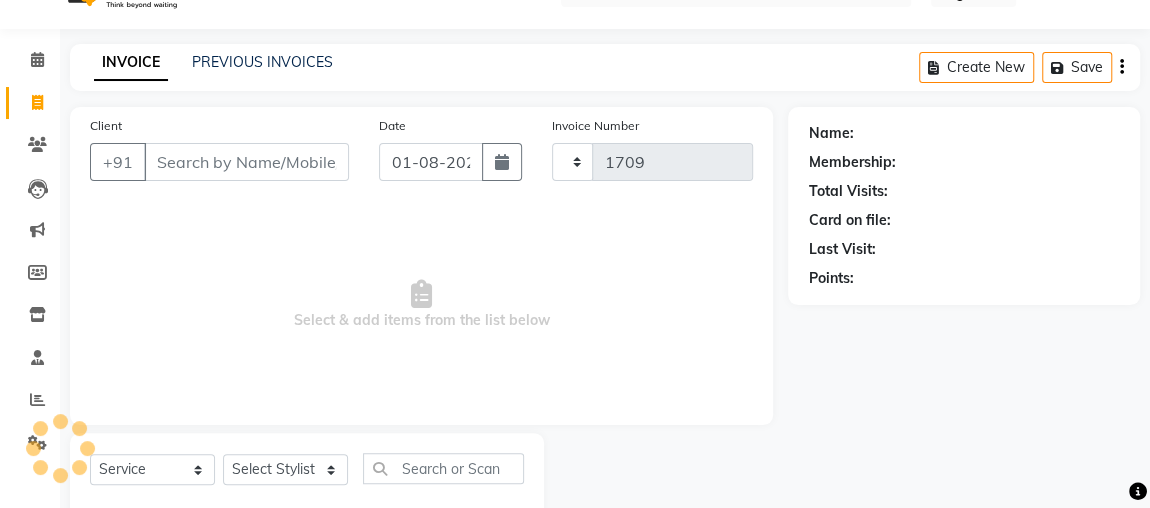 select on "4362" 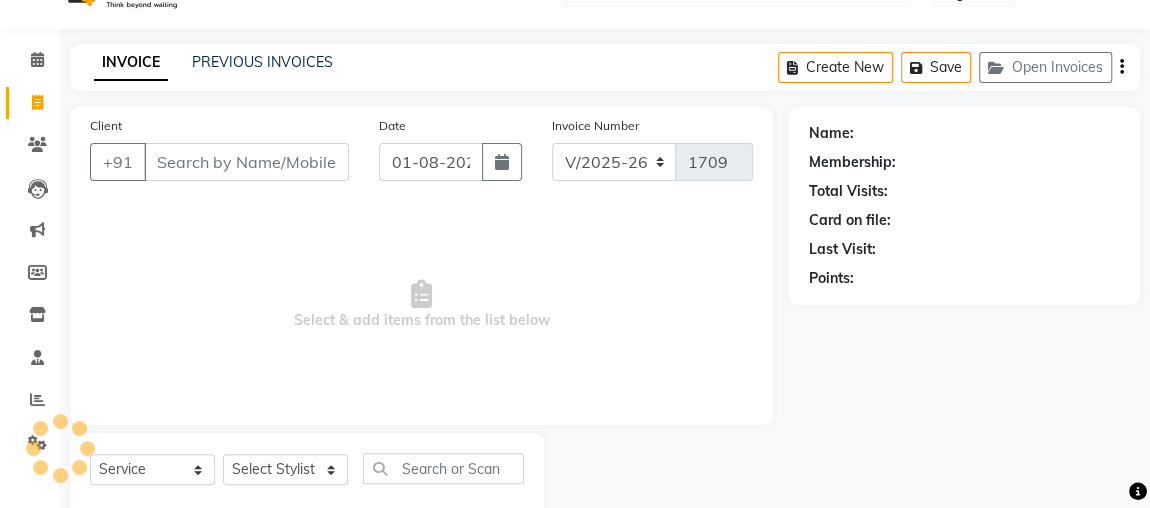 scroll, scrollTop: 91, scrollLeft: 0, axis: vertical 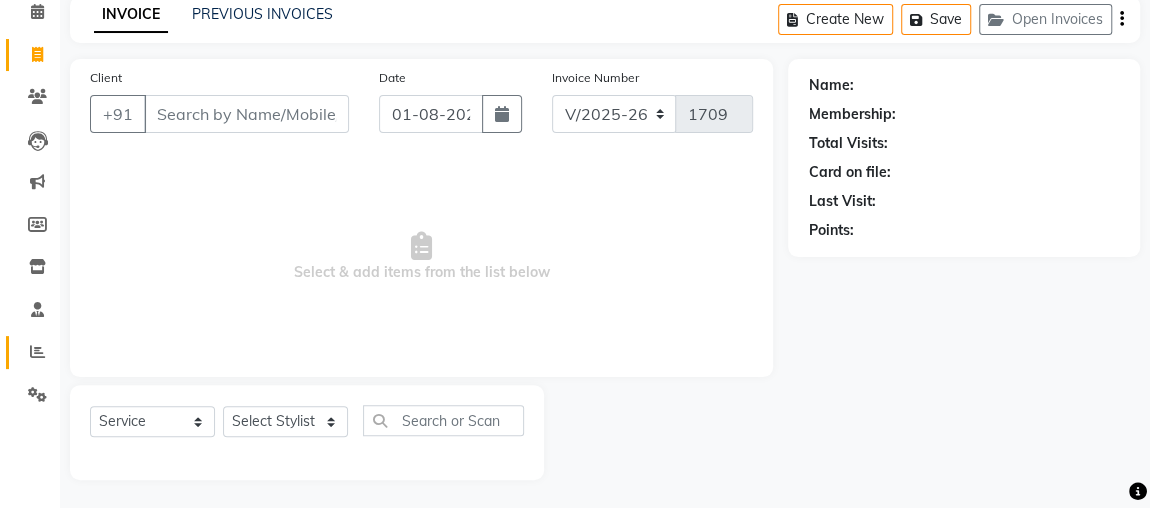 click 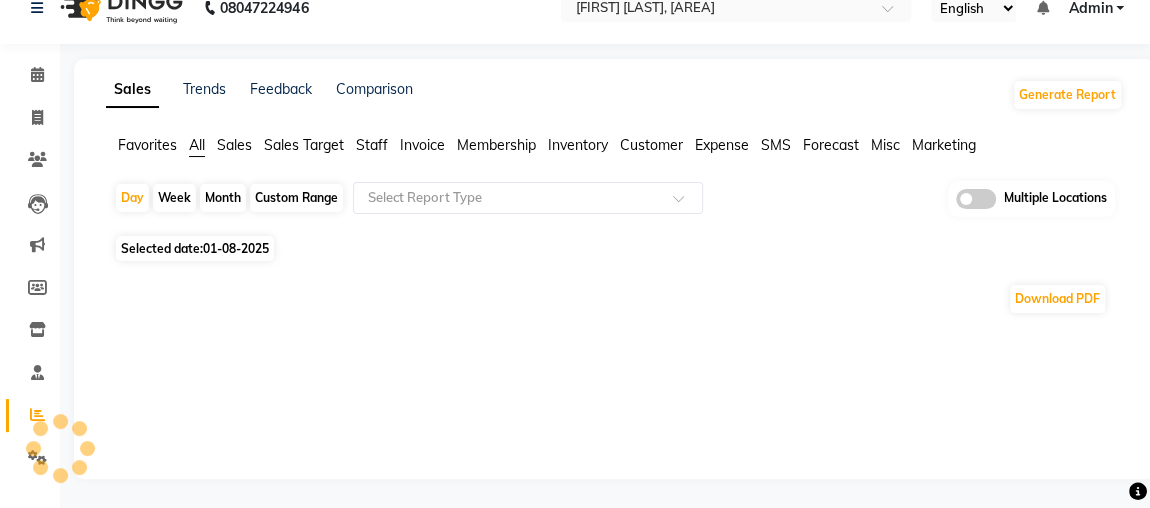click on "Sales" 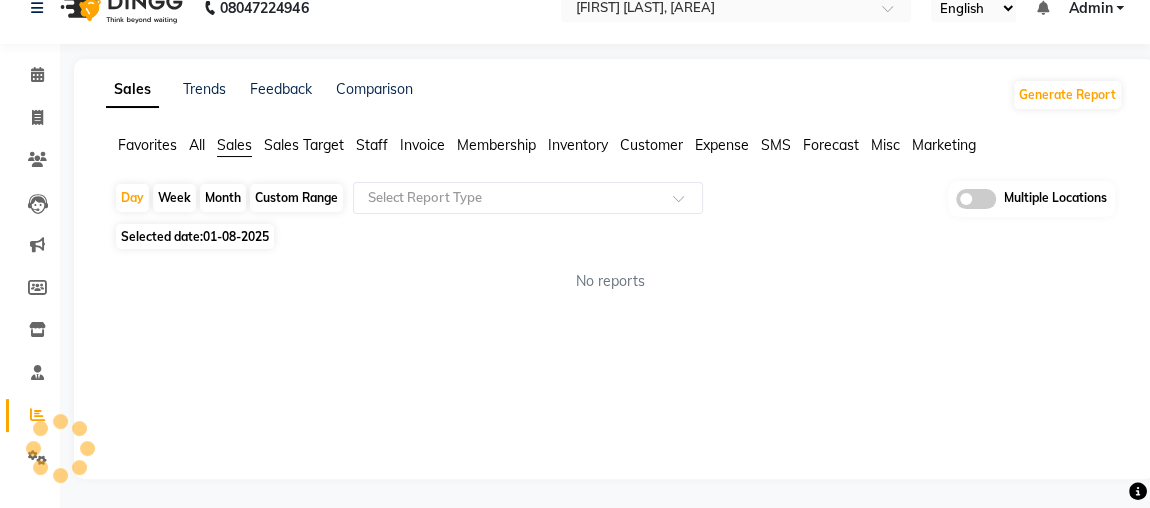 click on "All" 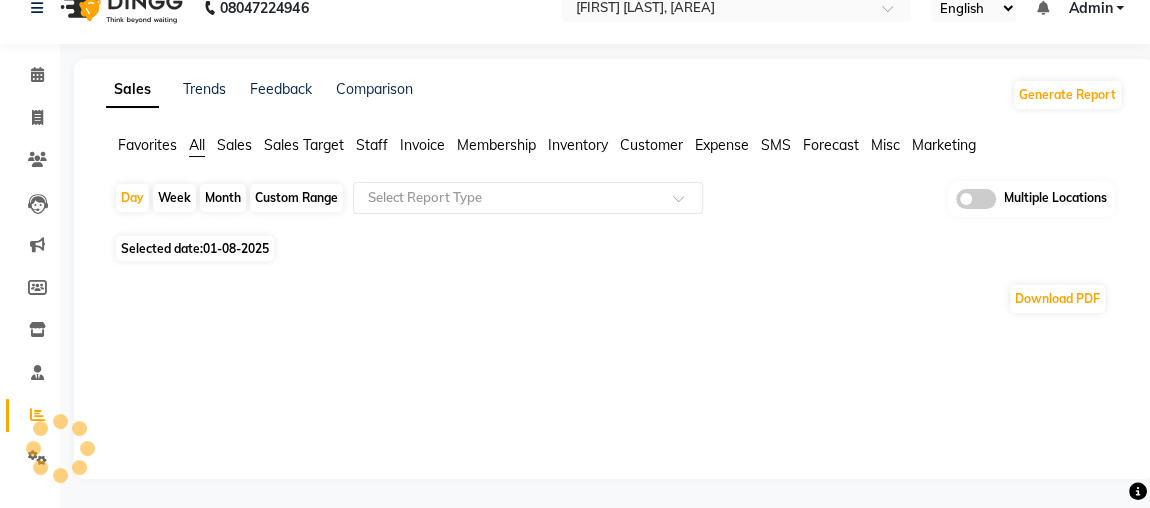 click on "Month" 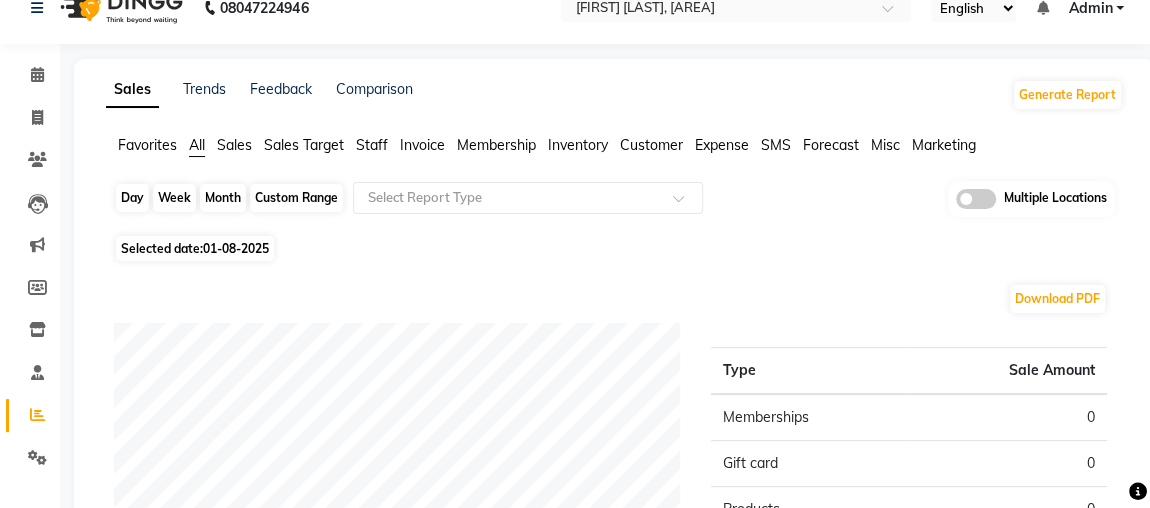 click on "Month" 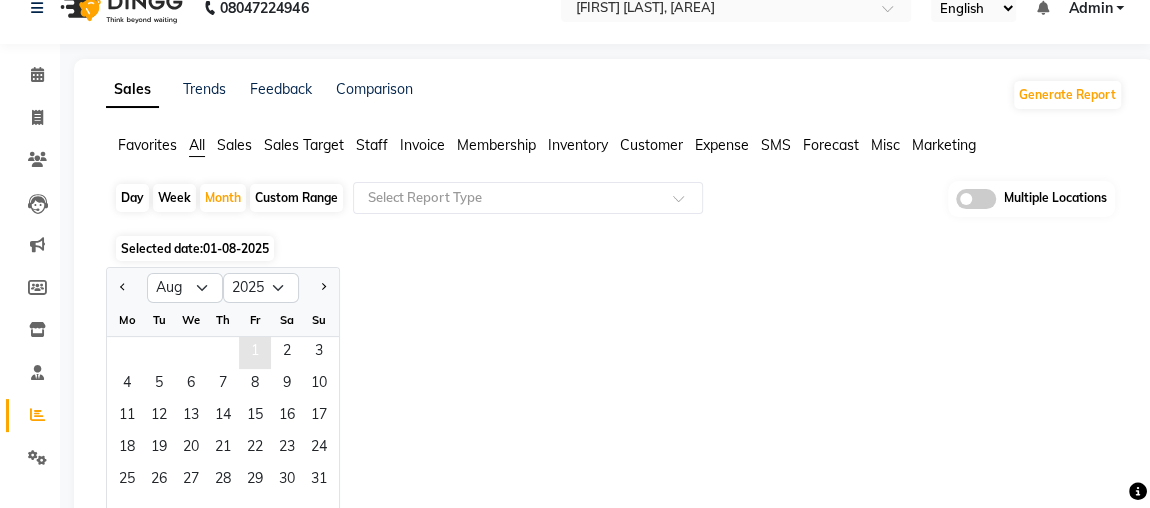 click on "1" 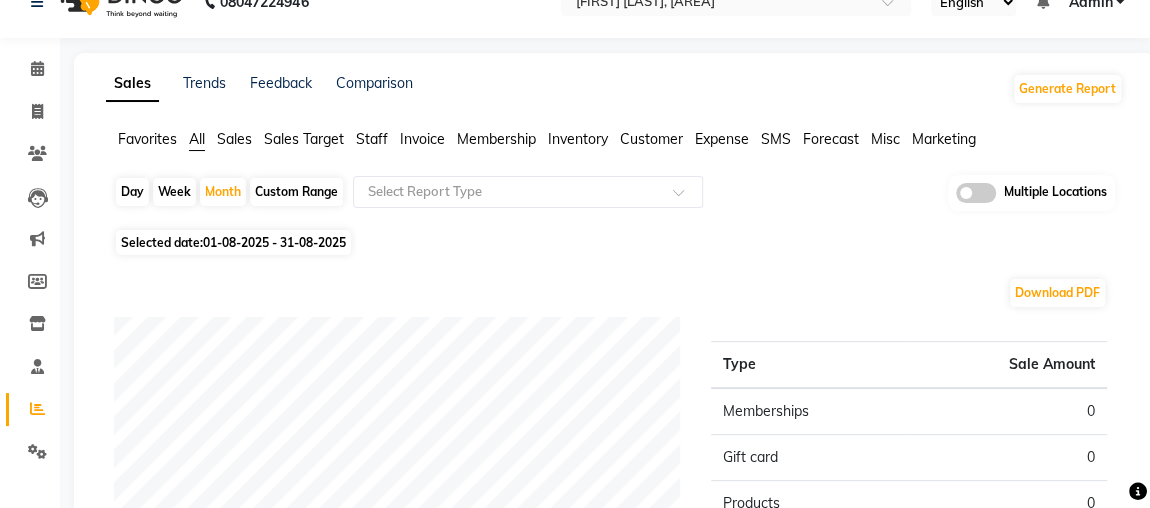 scroll, scrollTop: 24, scrollLeft: 0, axis: vertical 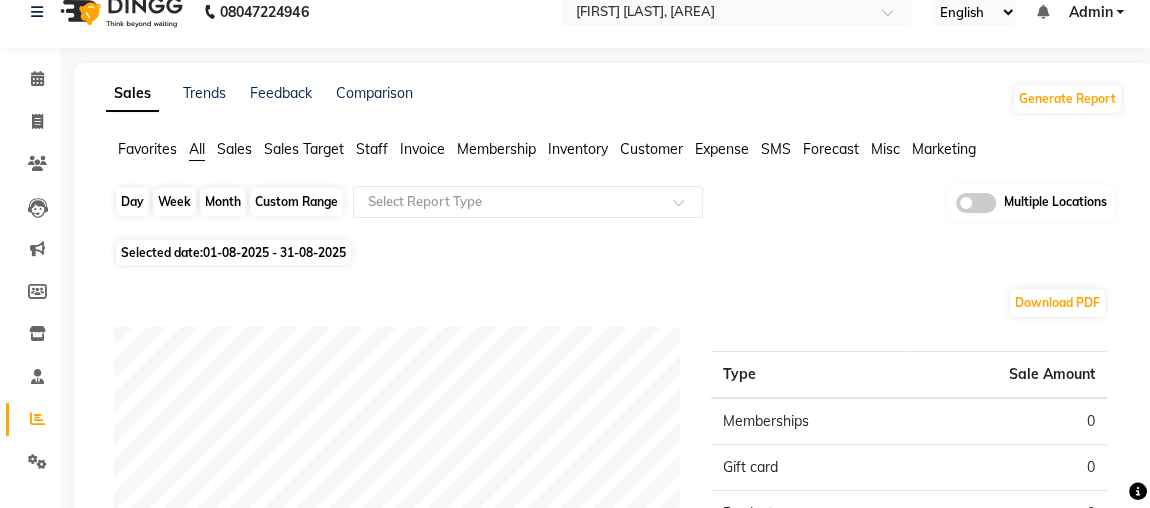 click on "Month" 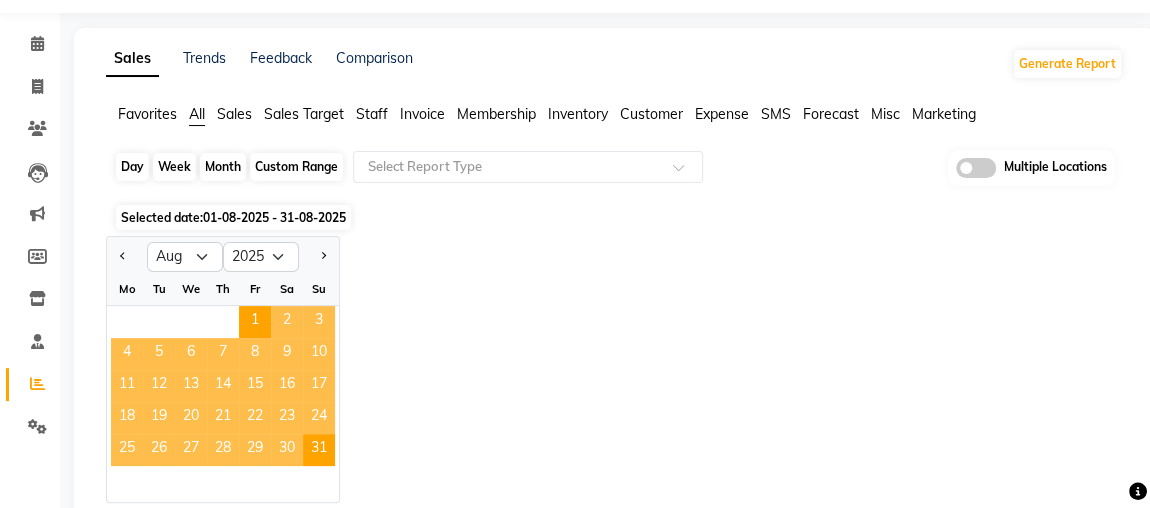 scroll, scrollTop: 61, scrollLeft: 0, axis: vertical 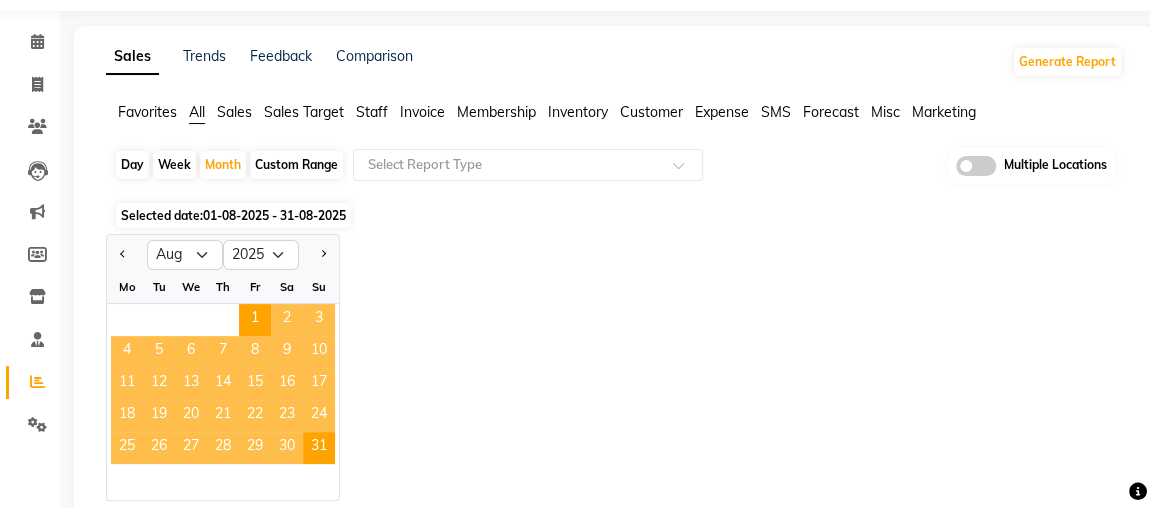 click on "1" 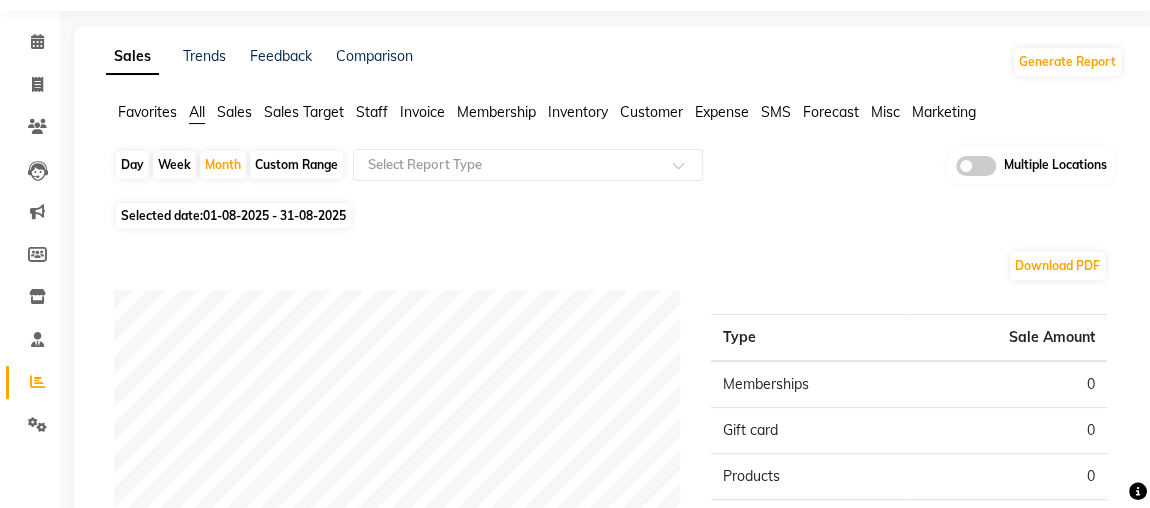 click on "Week" 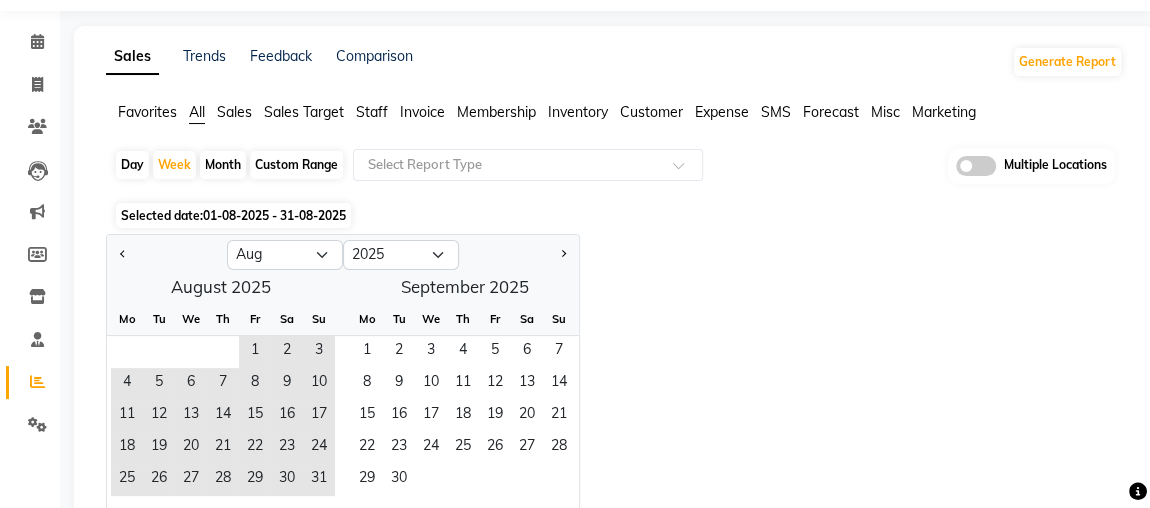 click on "Month" 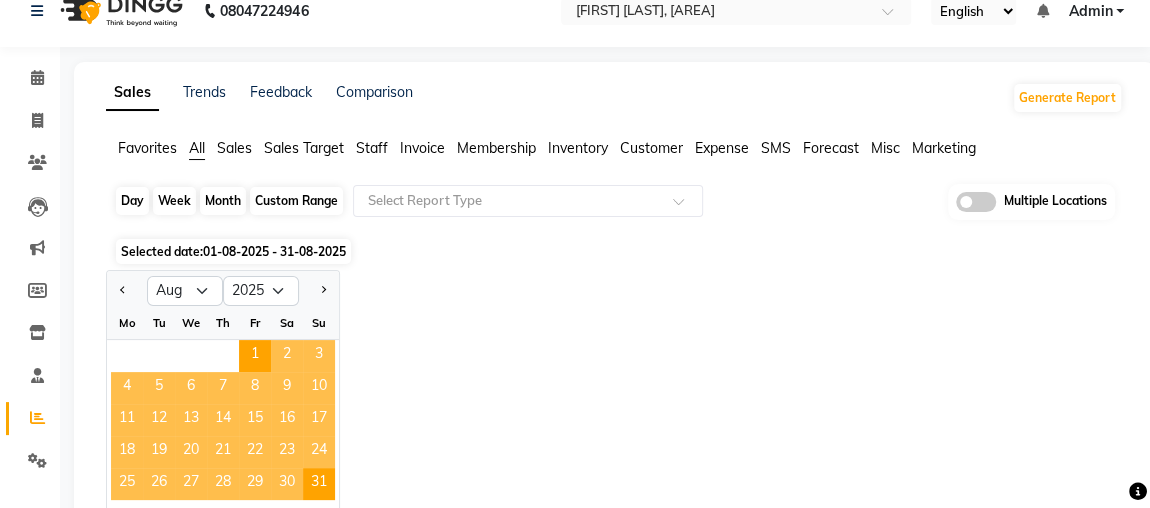 scroll, scrollTop: 0, scrollLeft: 0, axis: both 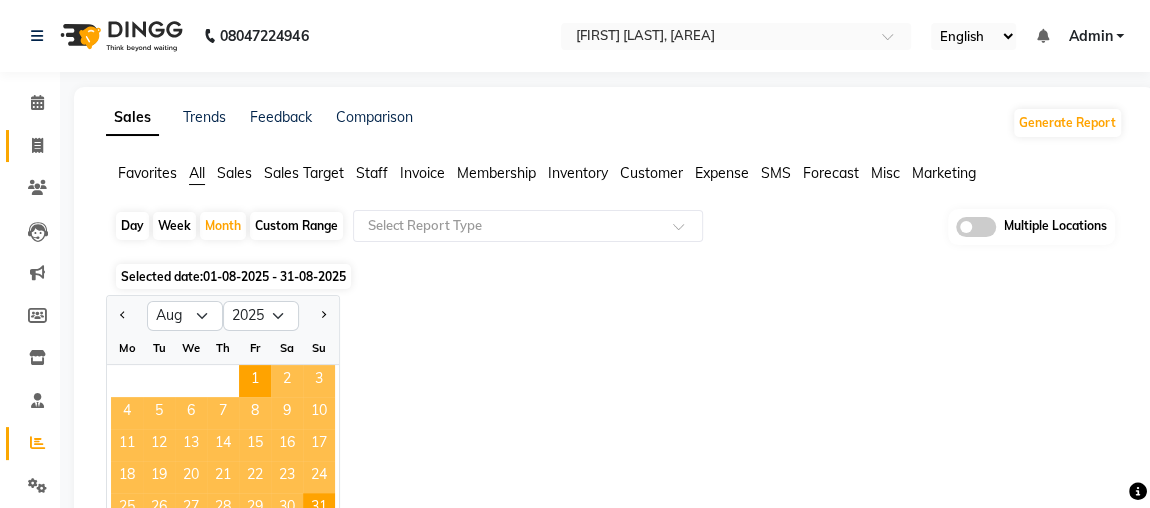 click on "Invoice" 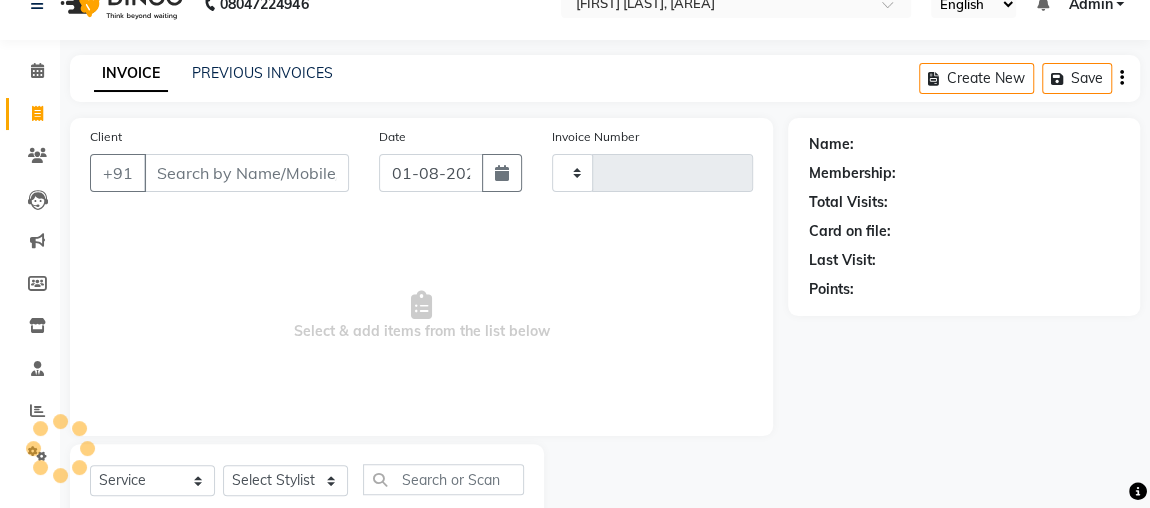 type on "1709" 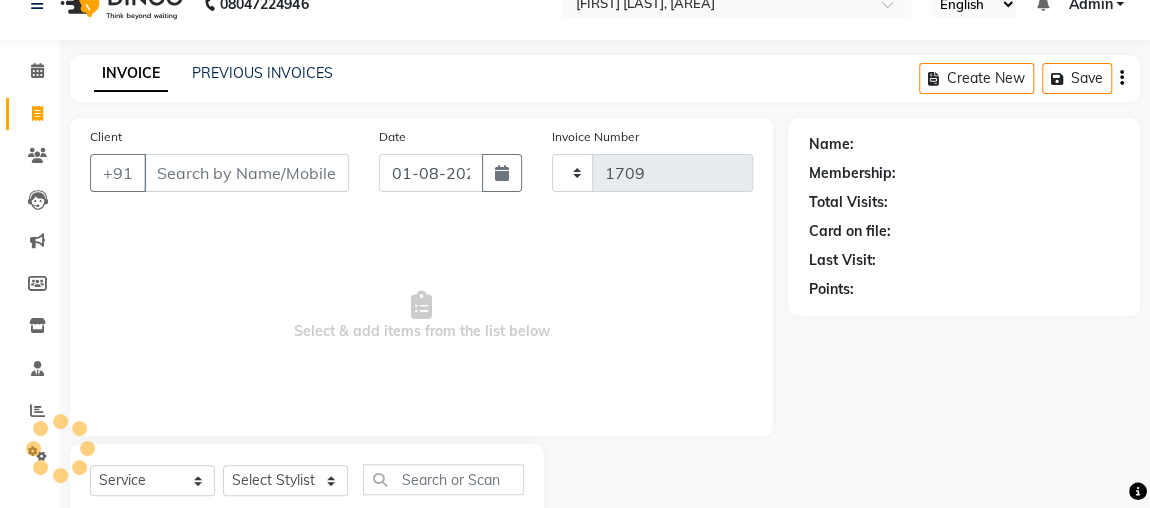select on "4362" 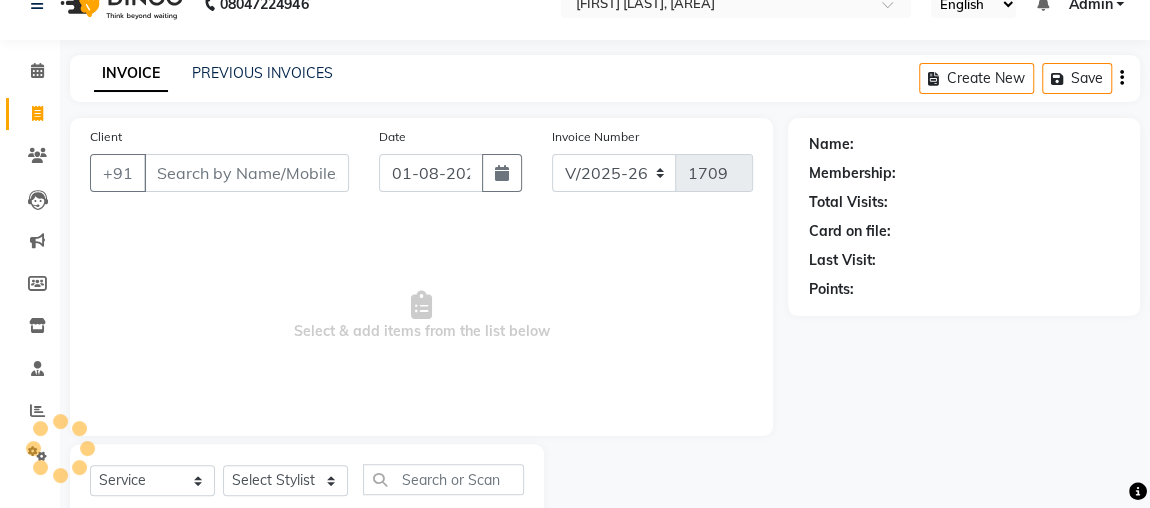 scroll, scrollTop: 91, scrollLeft: 0, axis: vertical 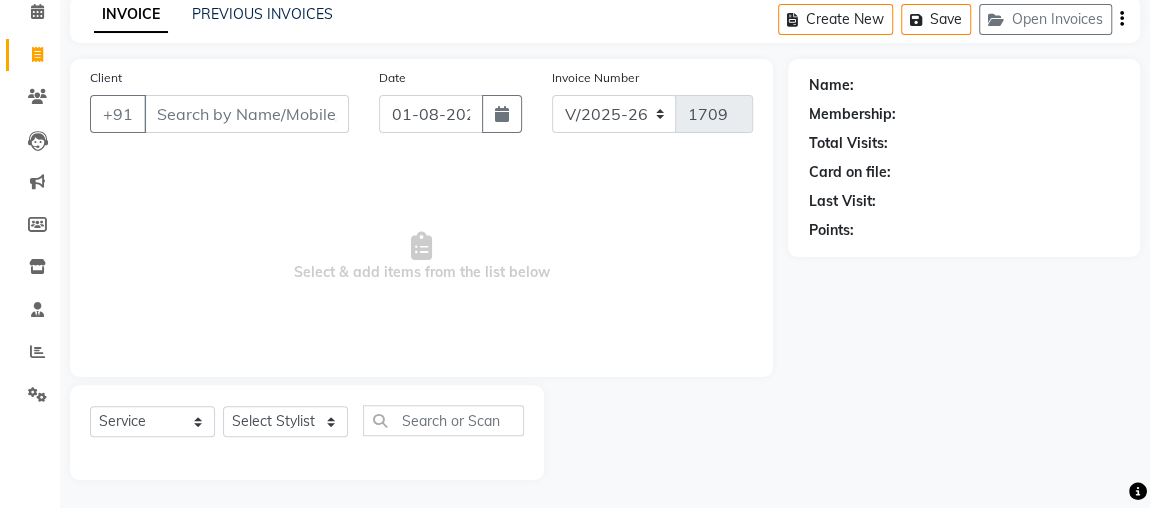 click on "Name: Membership: Total Visits: Card on file: Last Visit:  Points:" 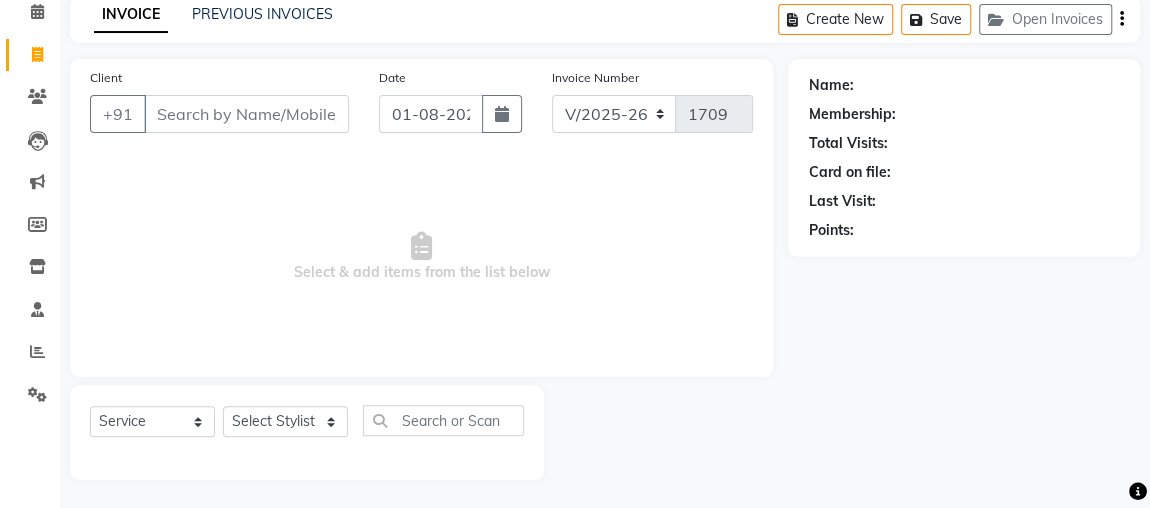 scroll, scrollTop: 0, scrollLeft: 0, axis: both 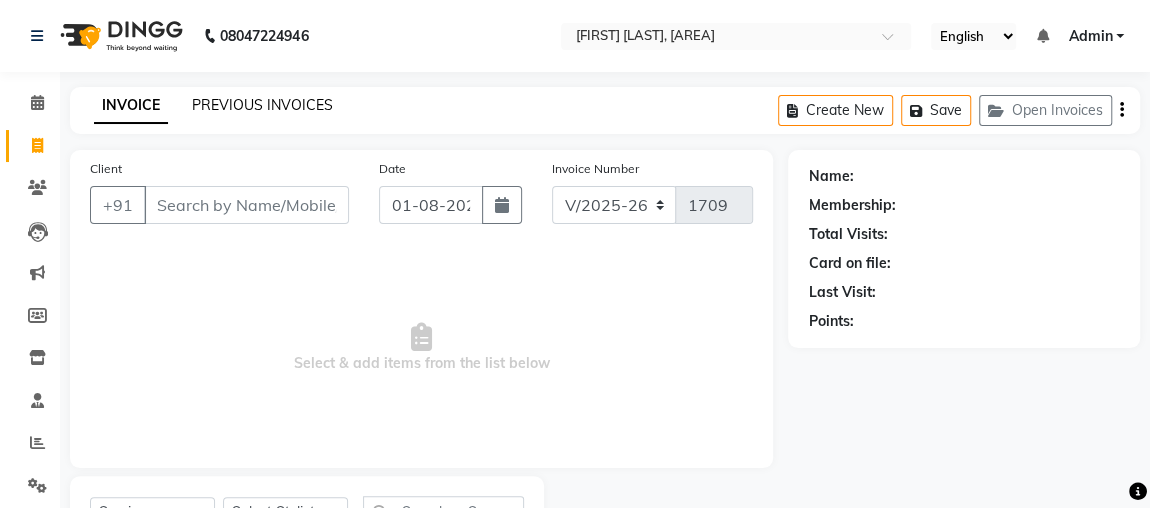 click on "PREVIOUS INVOICES" 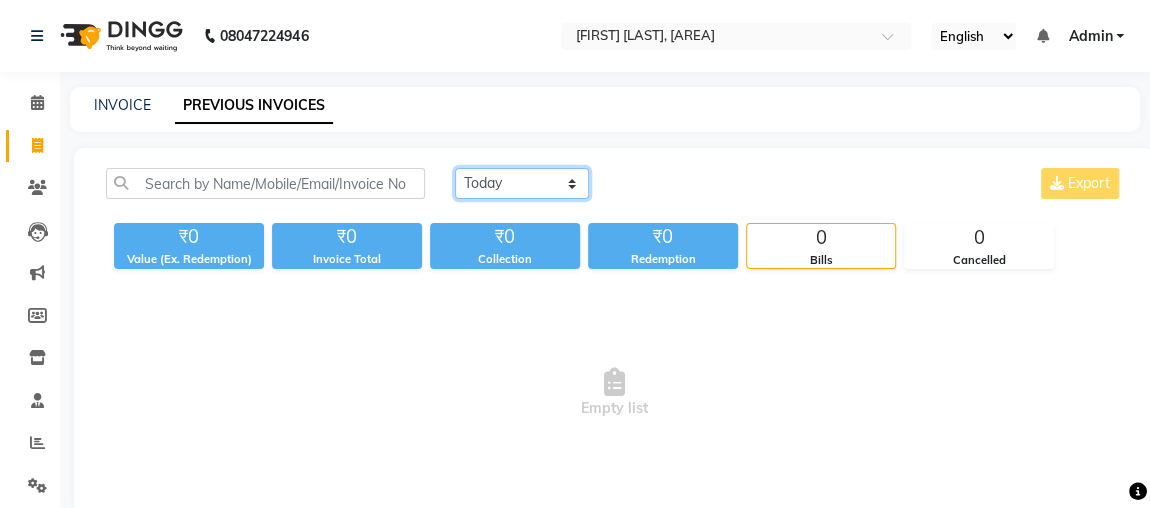 click on "Today Yesterday Custom Range" 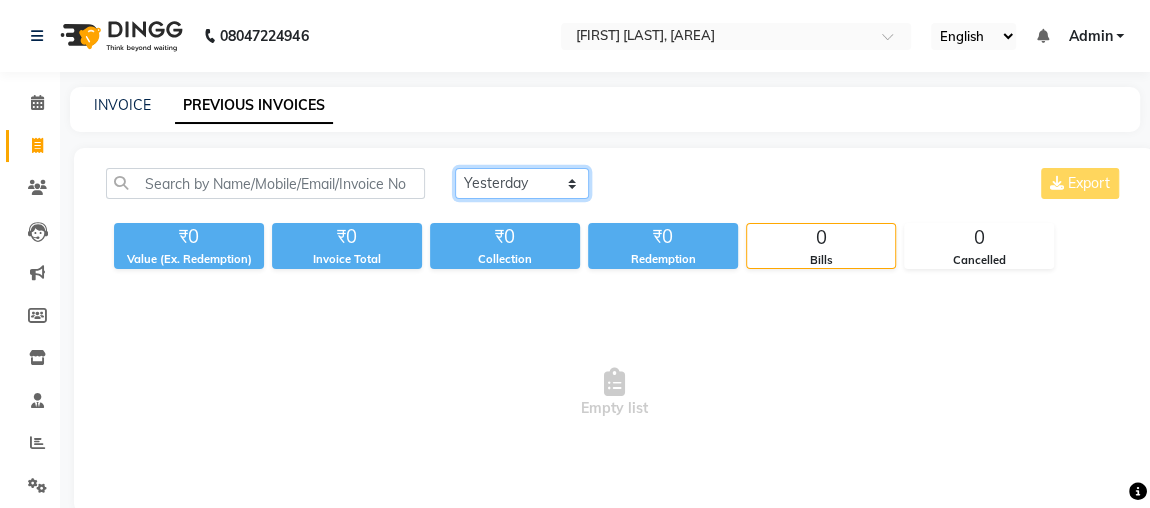 click on "Today Yesterday Custom Range" 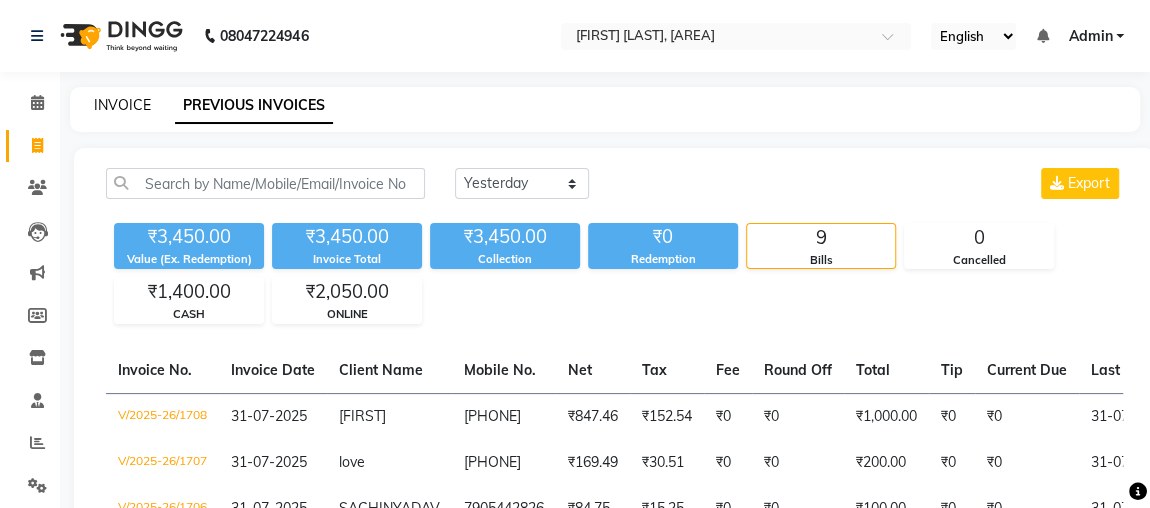 click on "INVOICE" 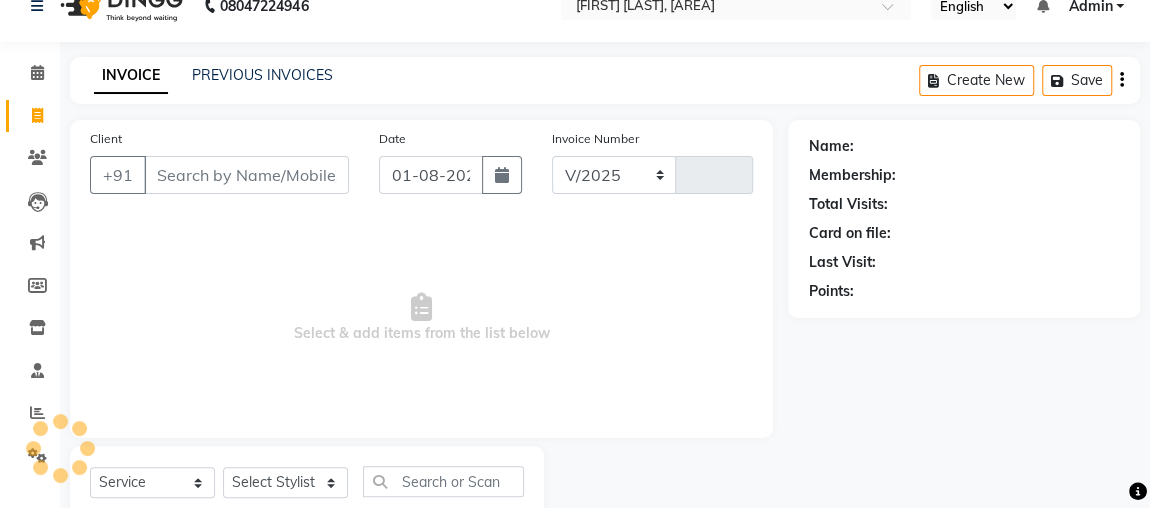 select on "4362" 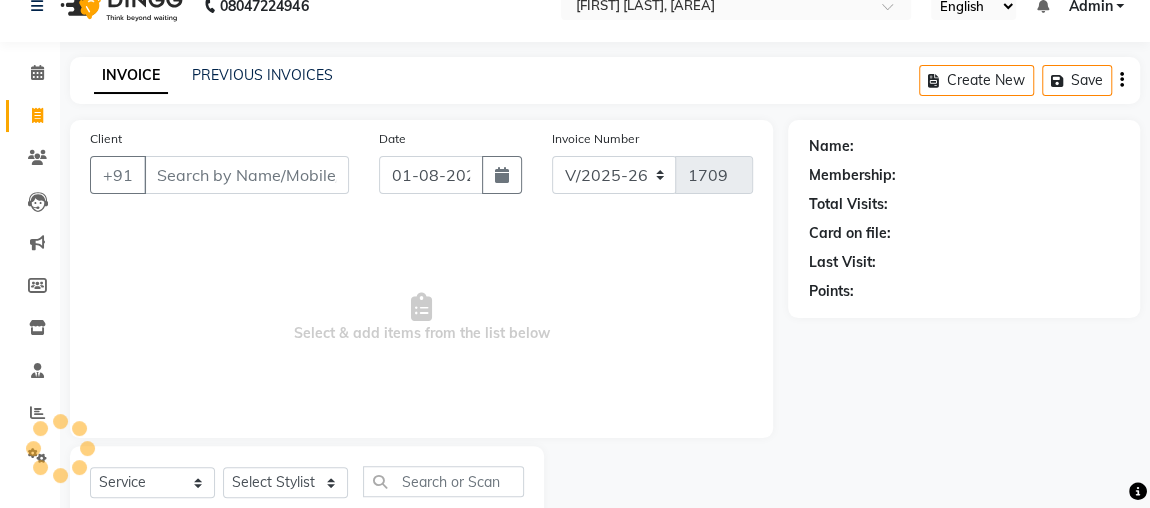 scroll, scrollTop: 91, scrollLeft: 0, axis: vertical 